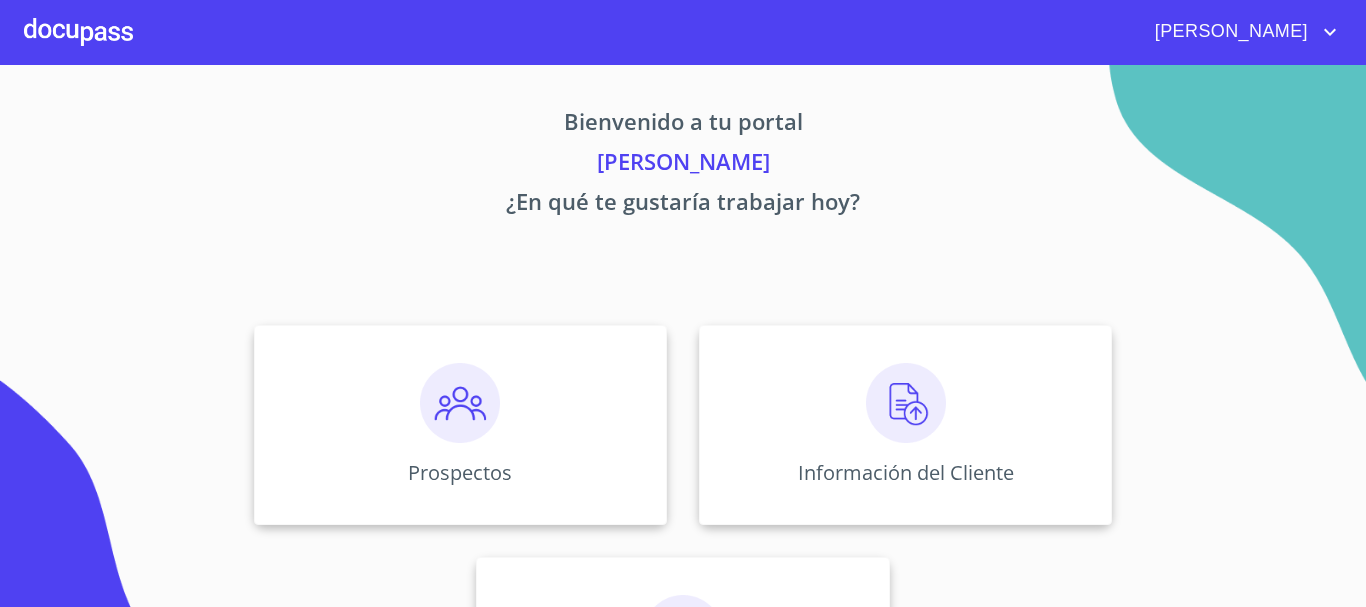 scroll, scrollTop: 0, scrollLeft: 0, axis: both 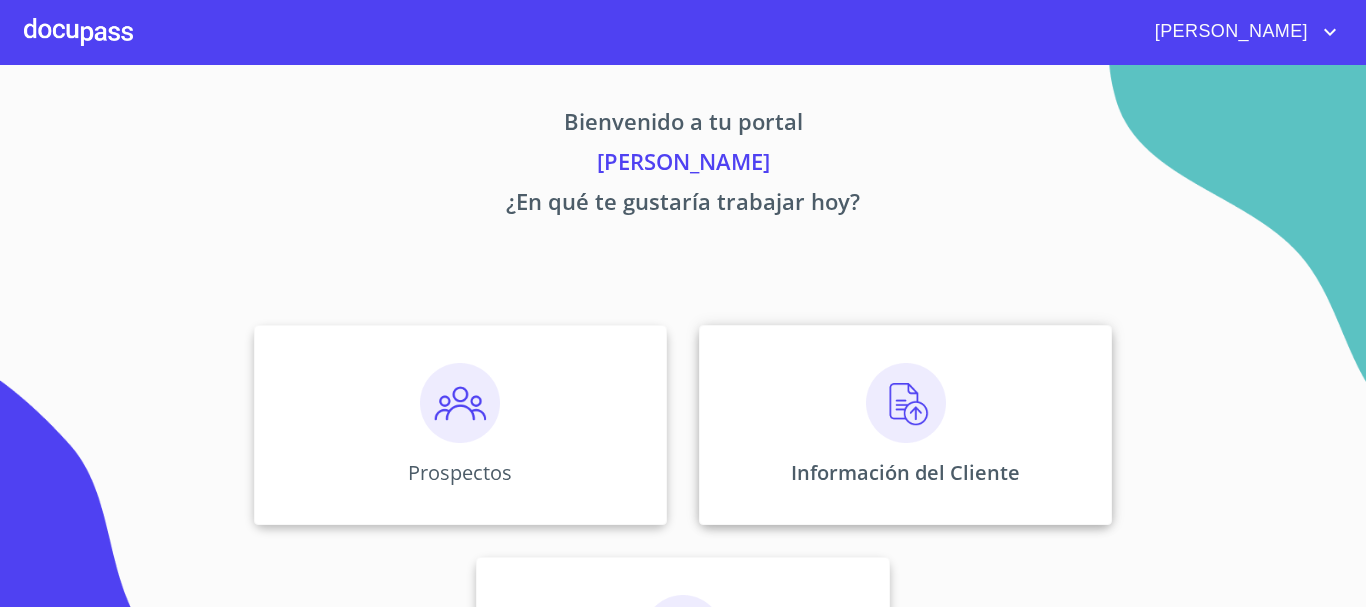 click at bounding box center [906, 403] 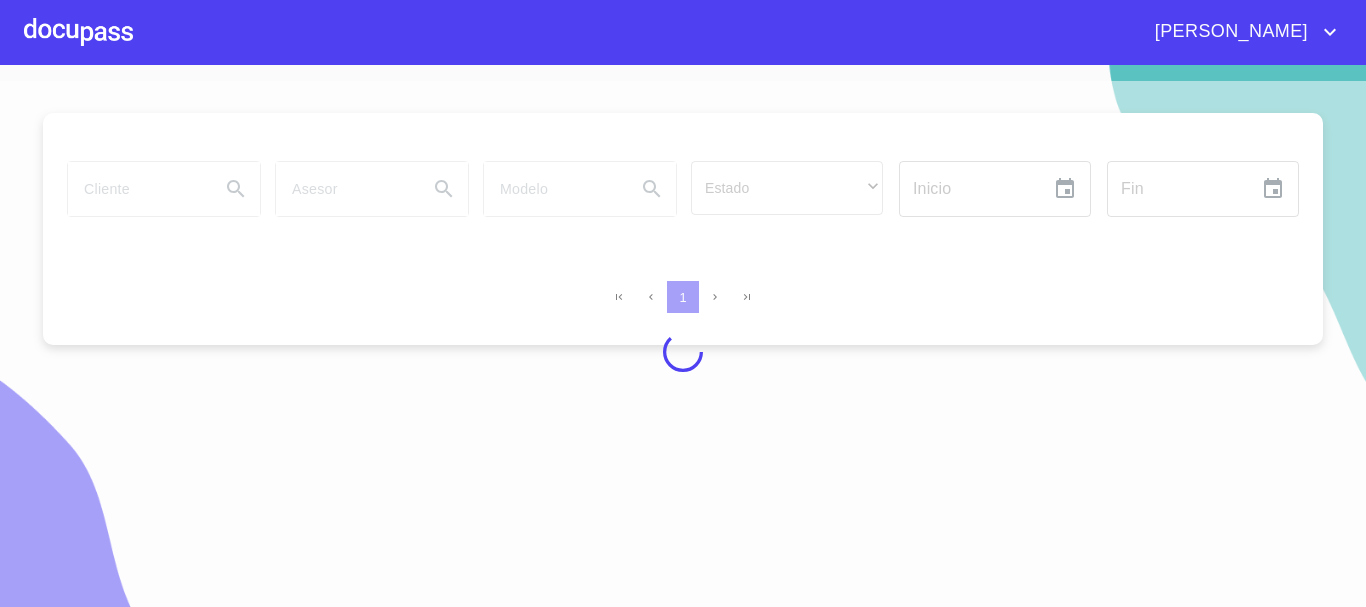 drag, startPoint x: 896, startPoint y: 416, endPoint x: 753, endPoint y: 426, distance: 143.34923 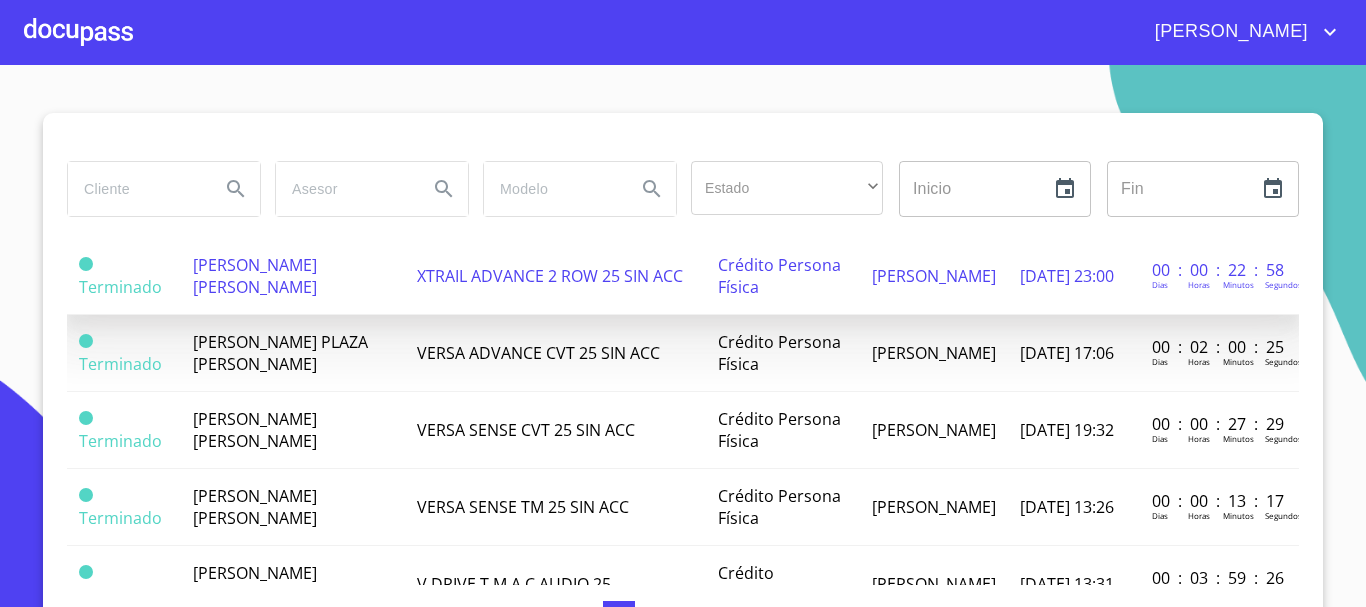 scroll, scrollTop: 1100, scrollLeft: 0, axis: vertical 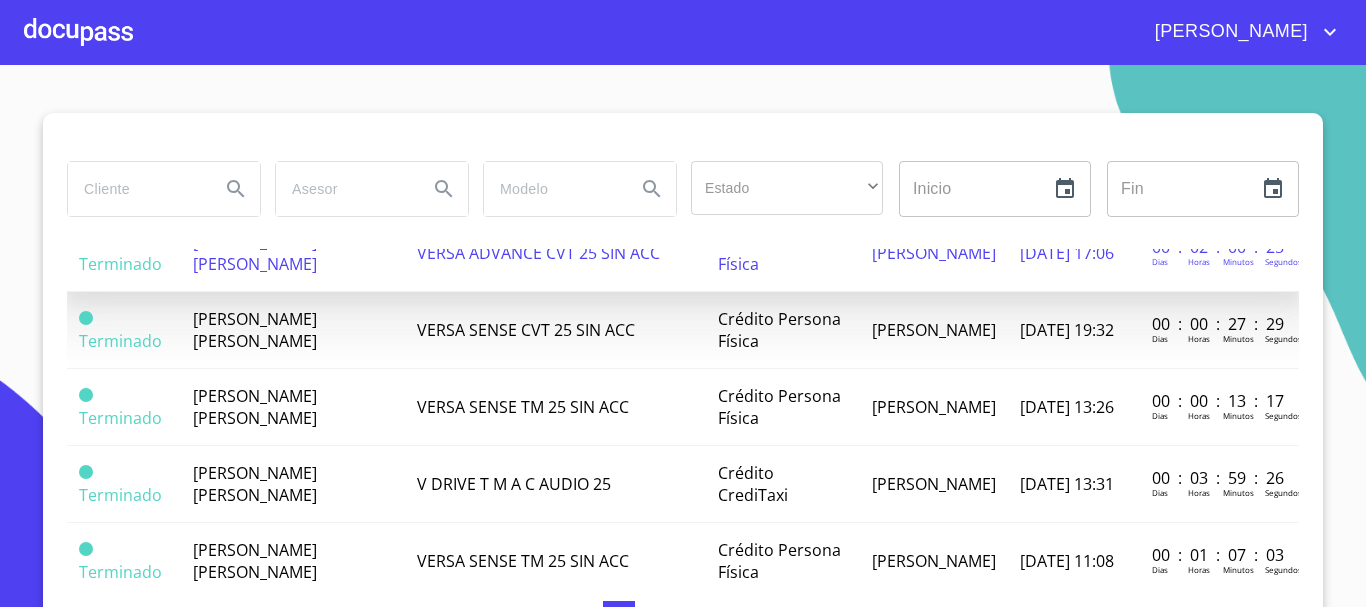 click on "[PERSON_NAME] PLAZA [PERSON_NAME]" at bounding box center [293, 253] 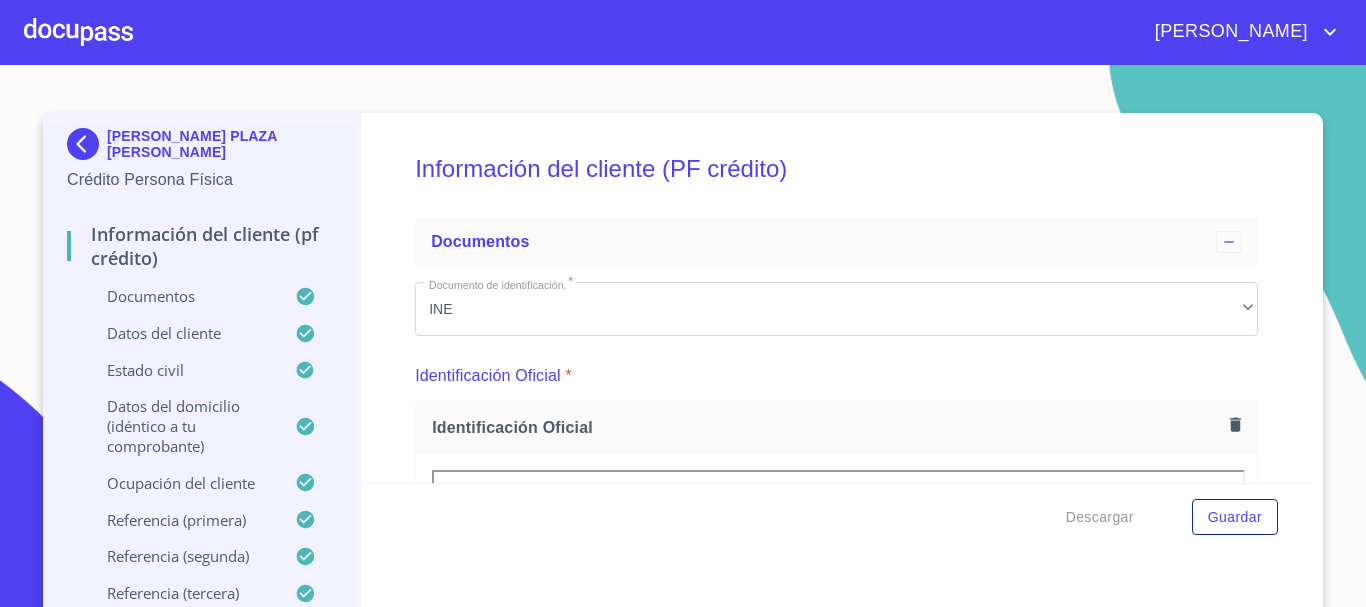 scroll, scrollTop: 397, scrollLeft: 0, axis: vertical 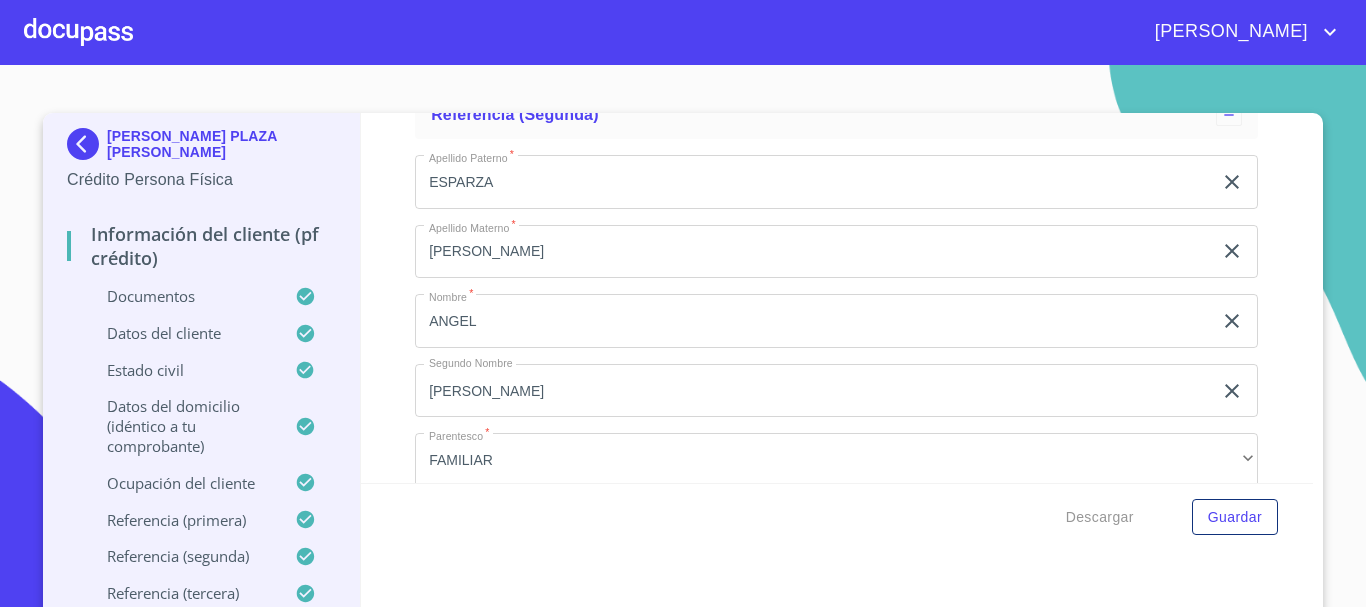 click 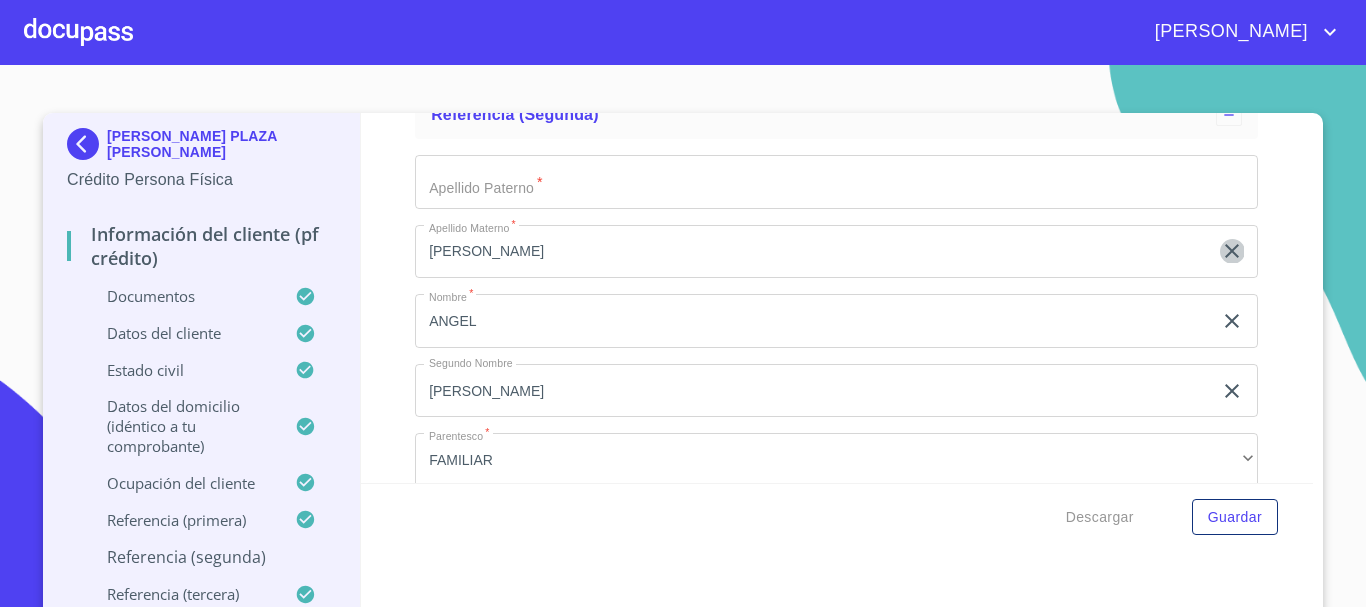 click 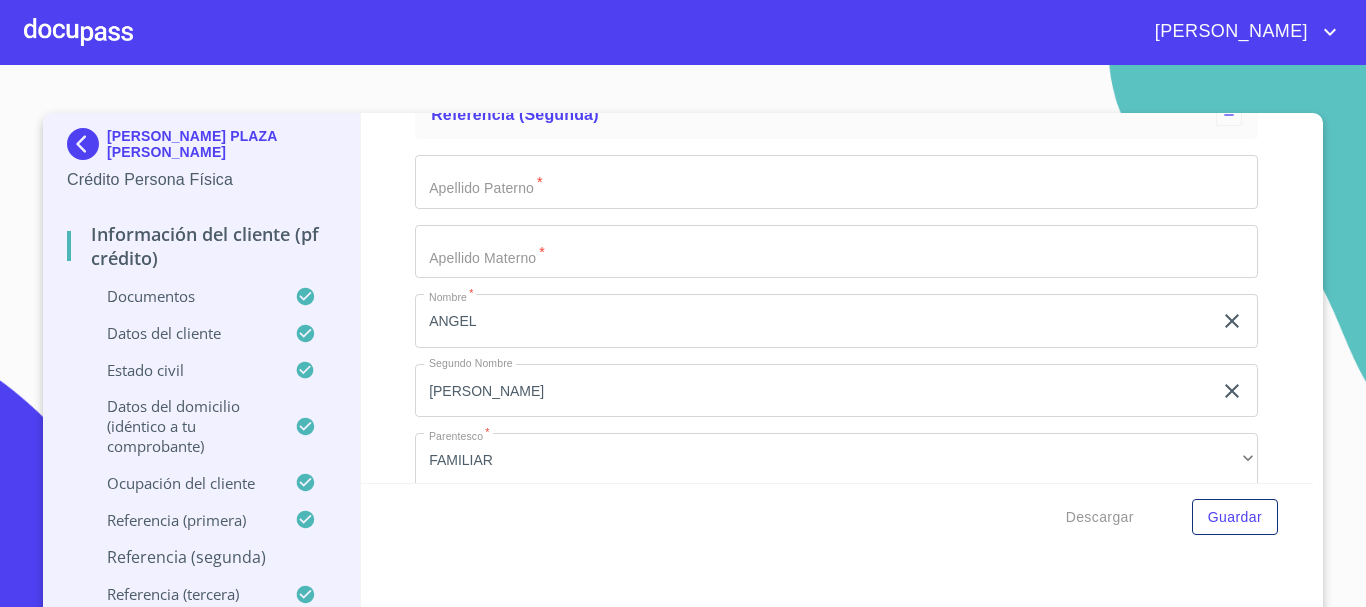 click 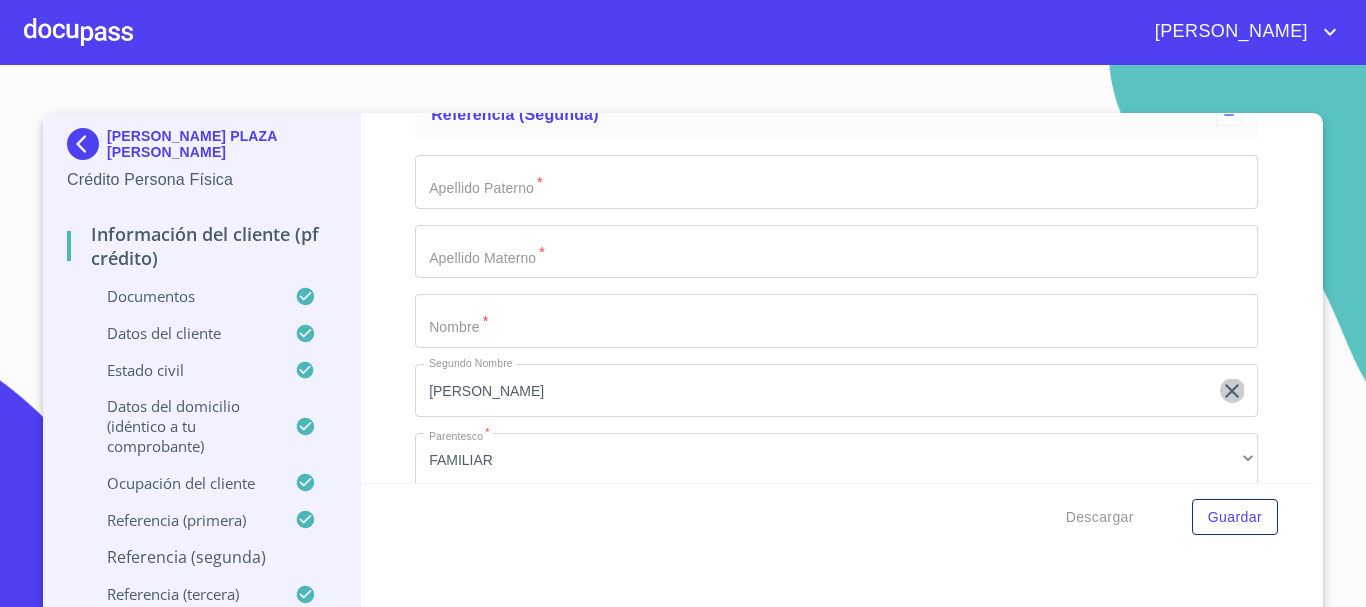 click 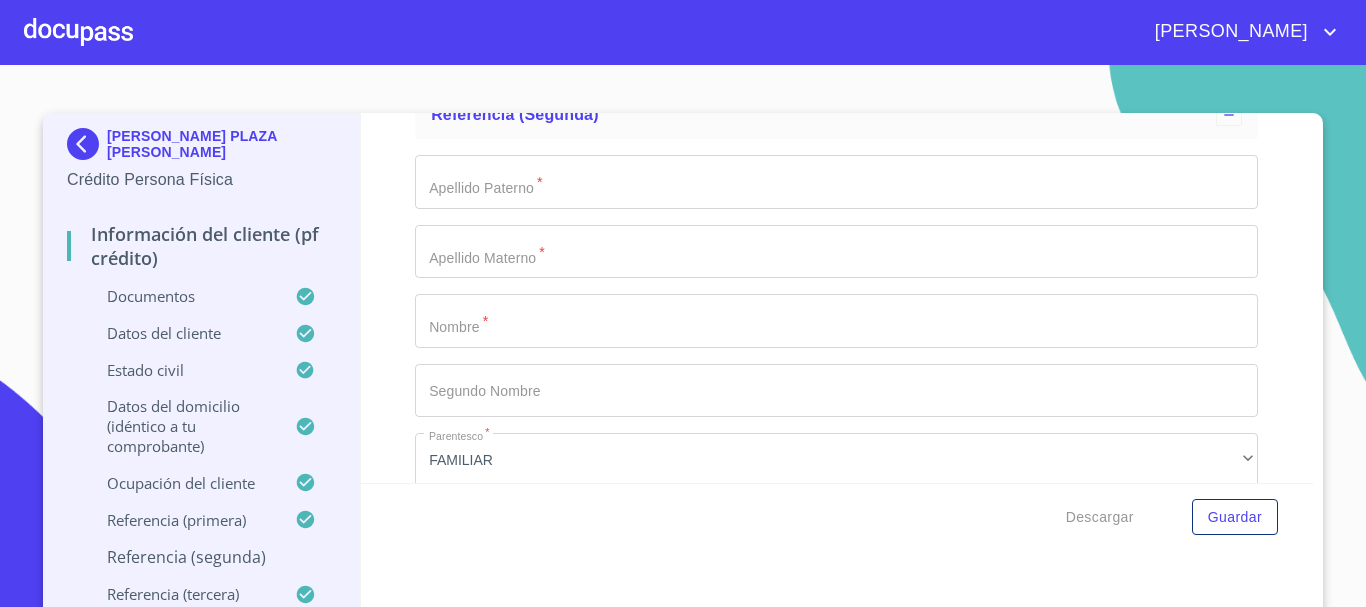 click on "Documento de identificación.   *" at bounding box center (813, -4467) 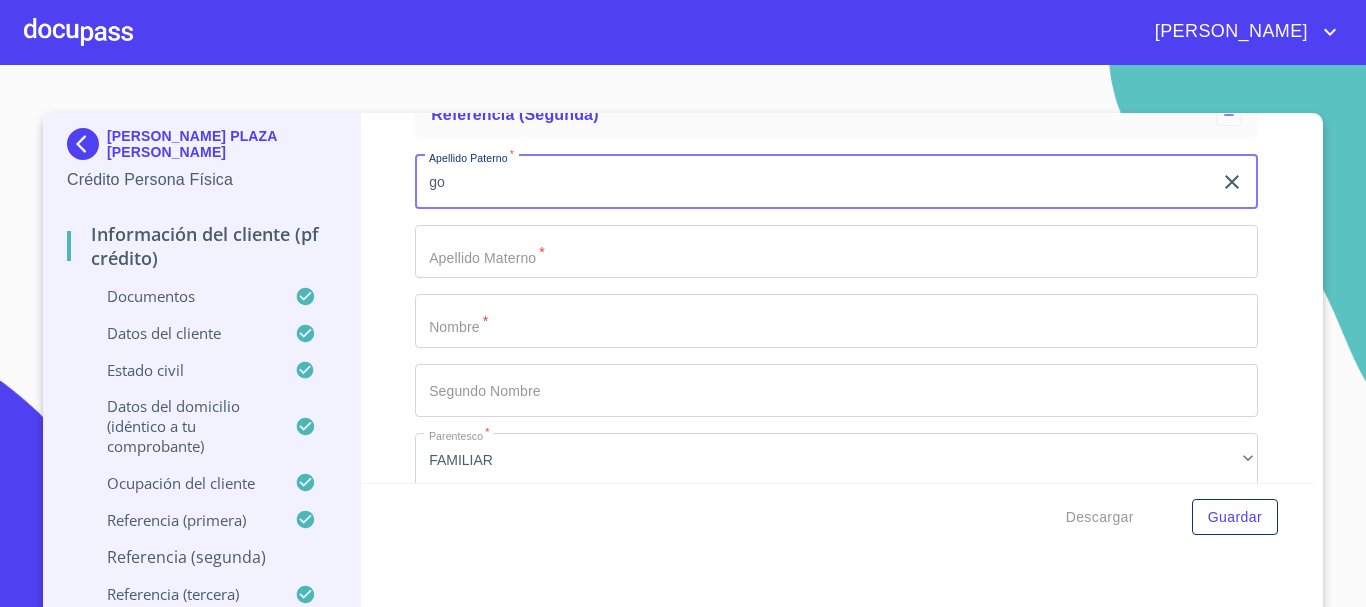 type on "g" 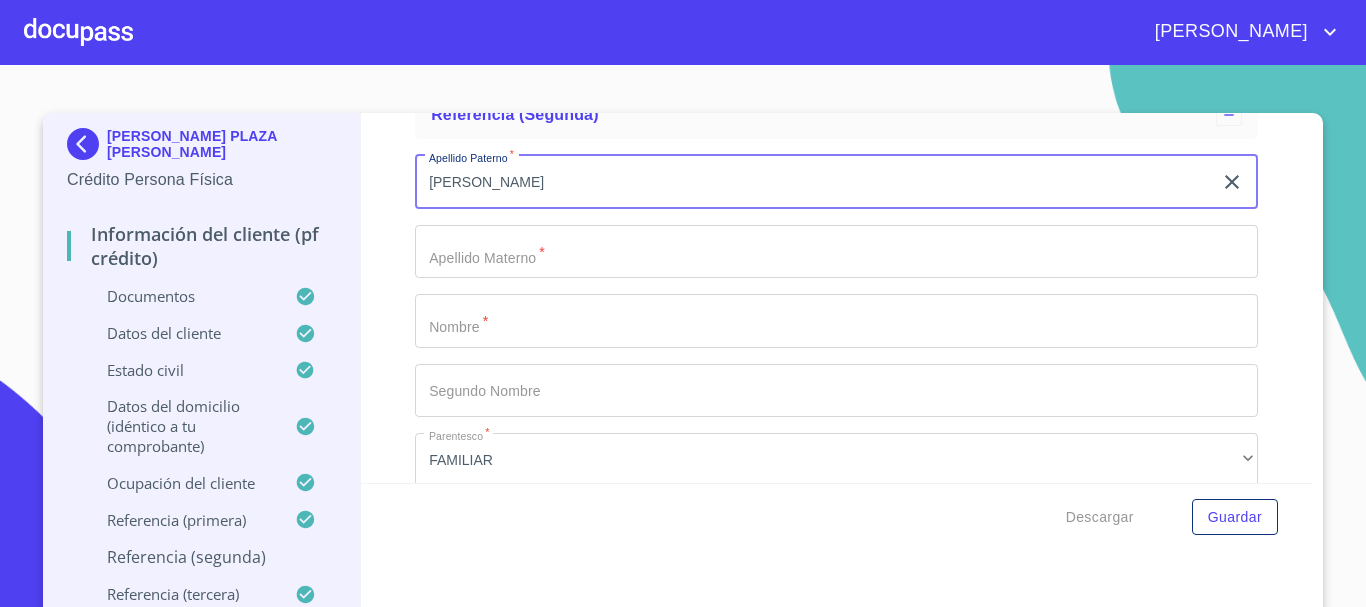 type on "[PERSON_NAME]" 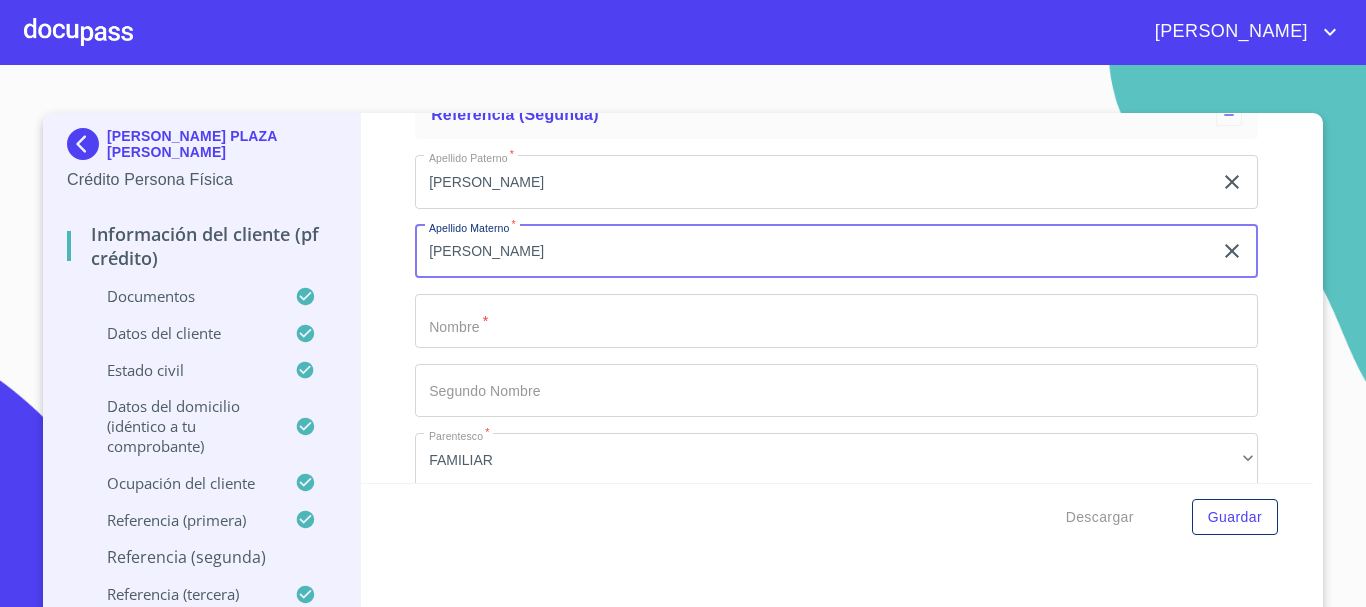 type on "[PERSON_NAME]" 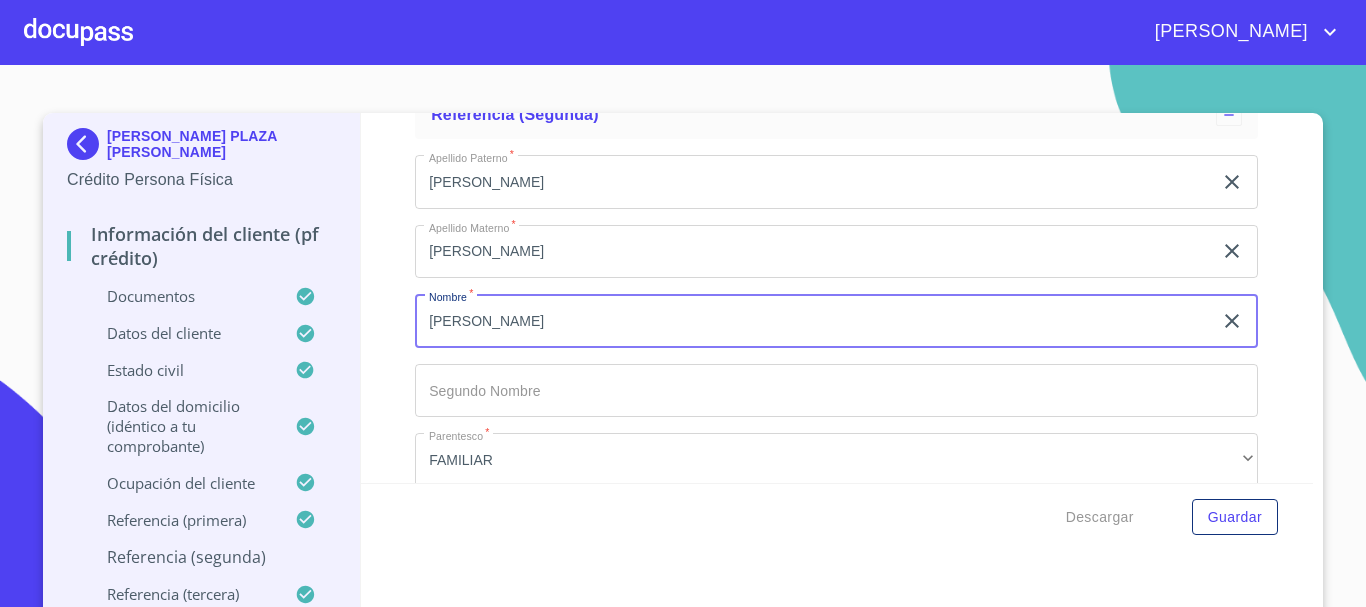scroll, scrollTop: 11554, scrollLeft: 0, axis: vertical 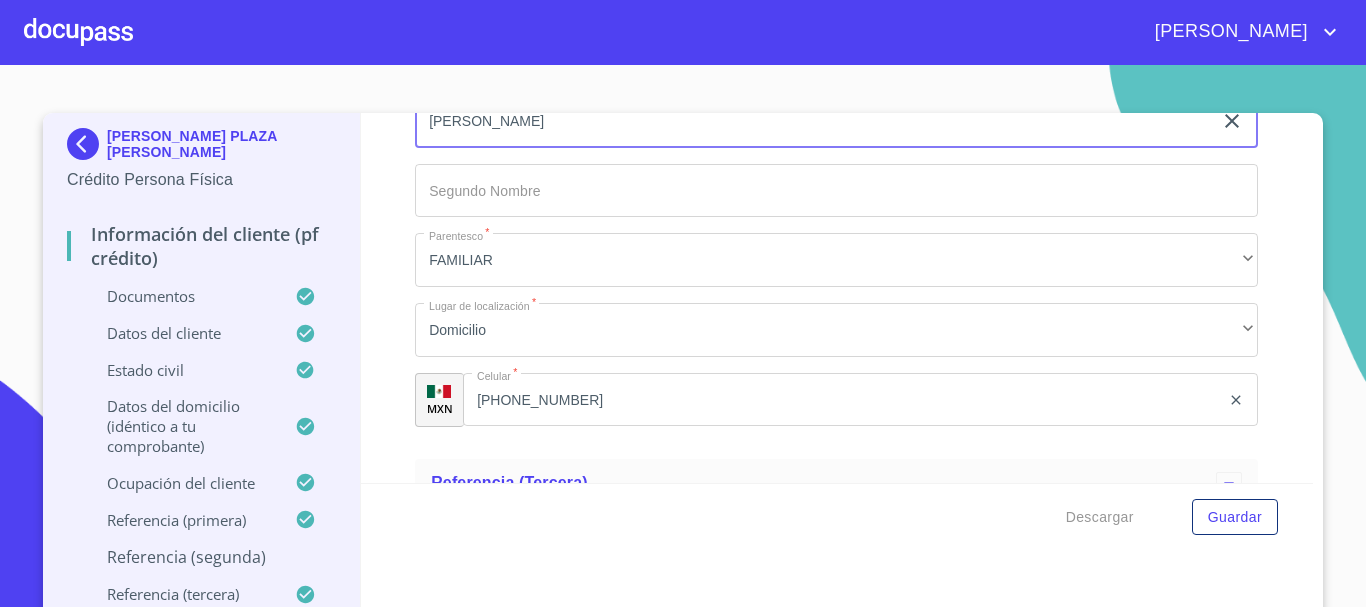 type on "[PERSON_NAME]" 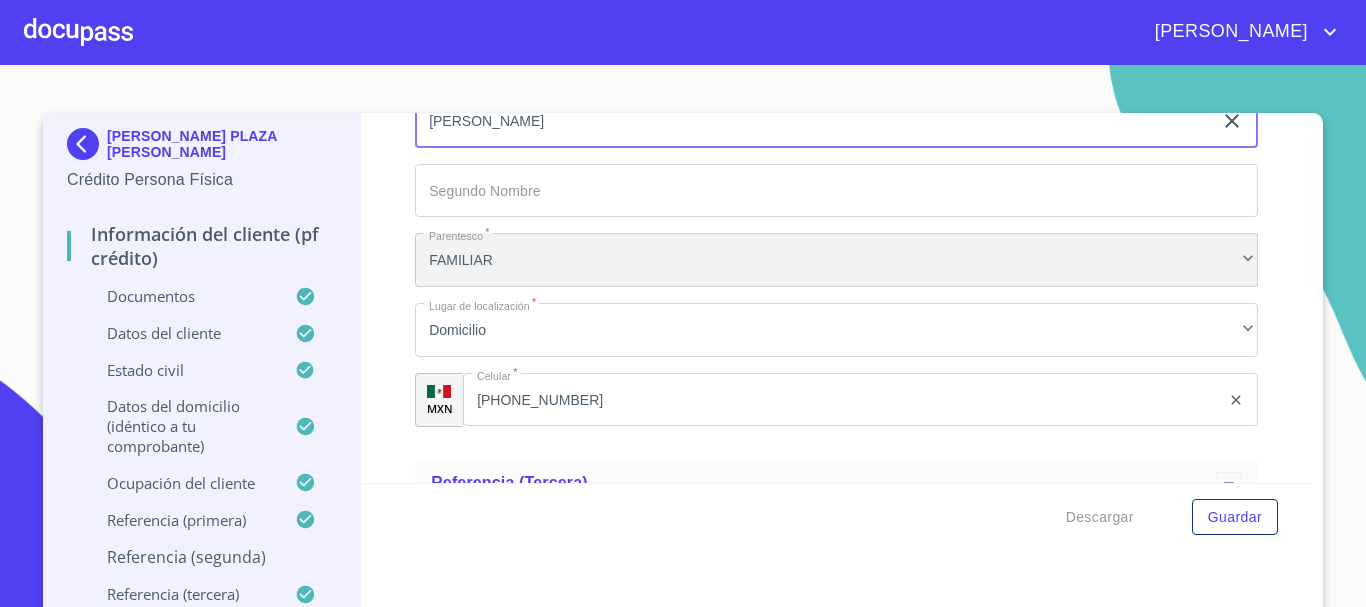 click on "FAMILIAR" at bounding box center [836, 260] 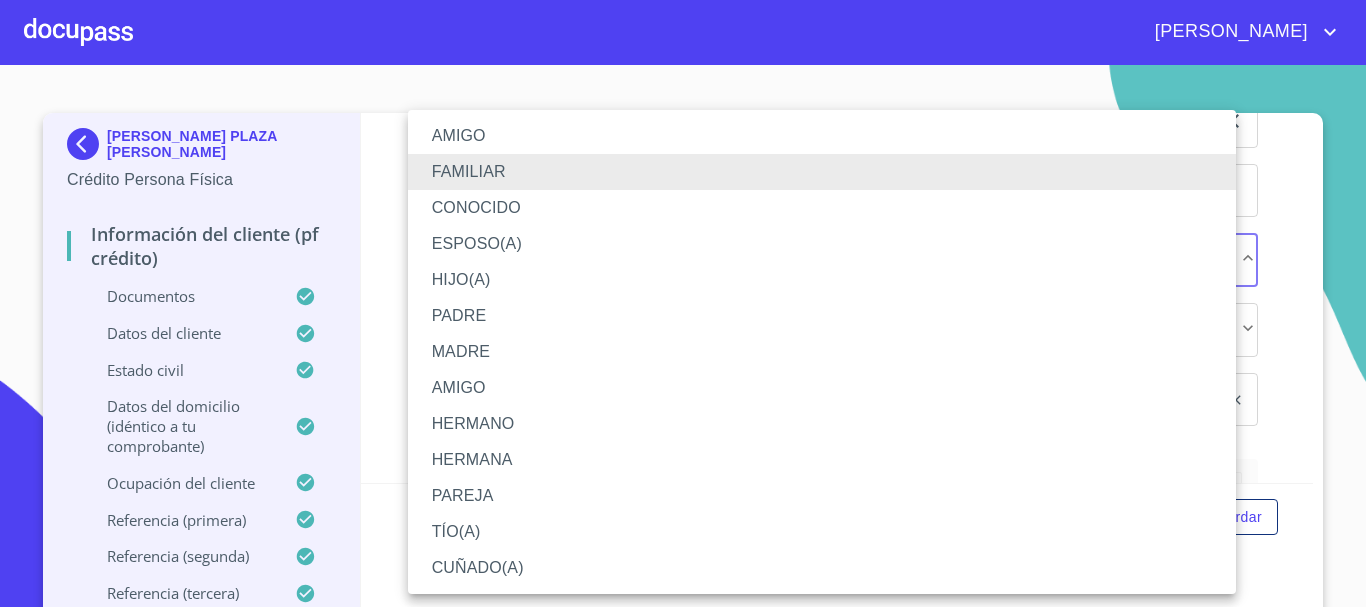 click on "CONOCIDO" at bounding box center [822, 208] 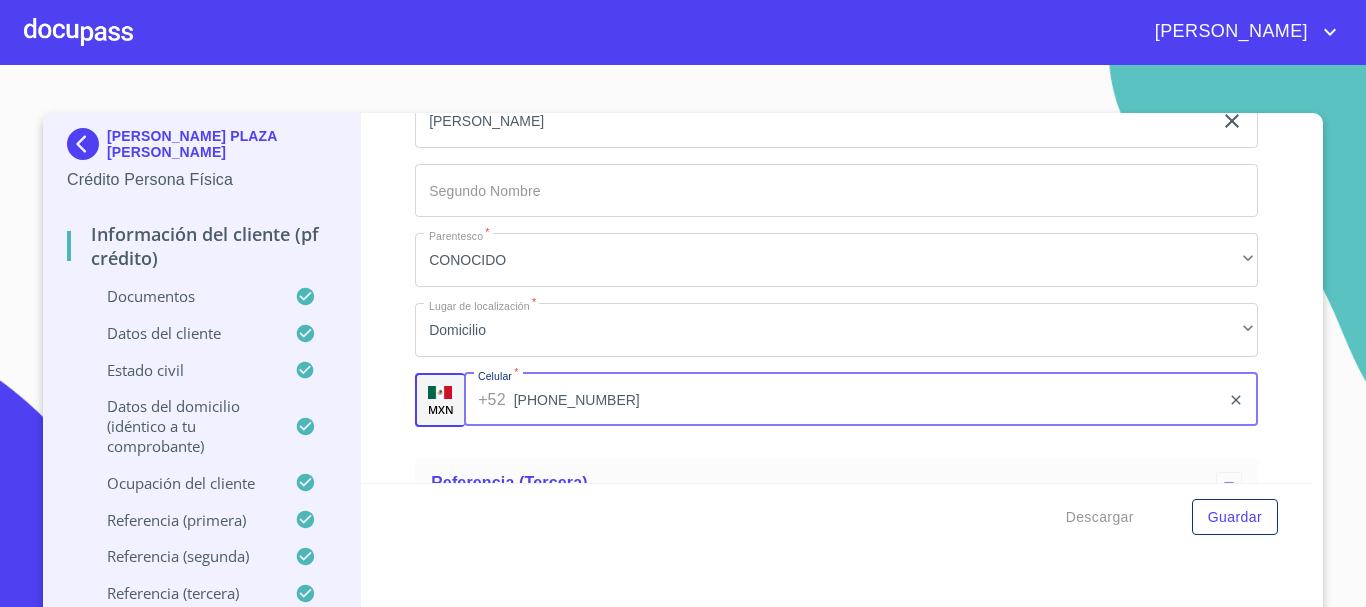 click on "[PHONE_NUMBER]" at bounding box center (867, 400) 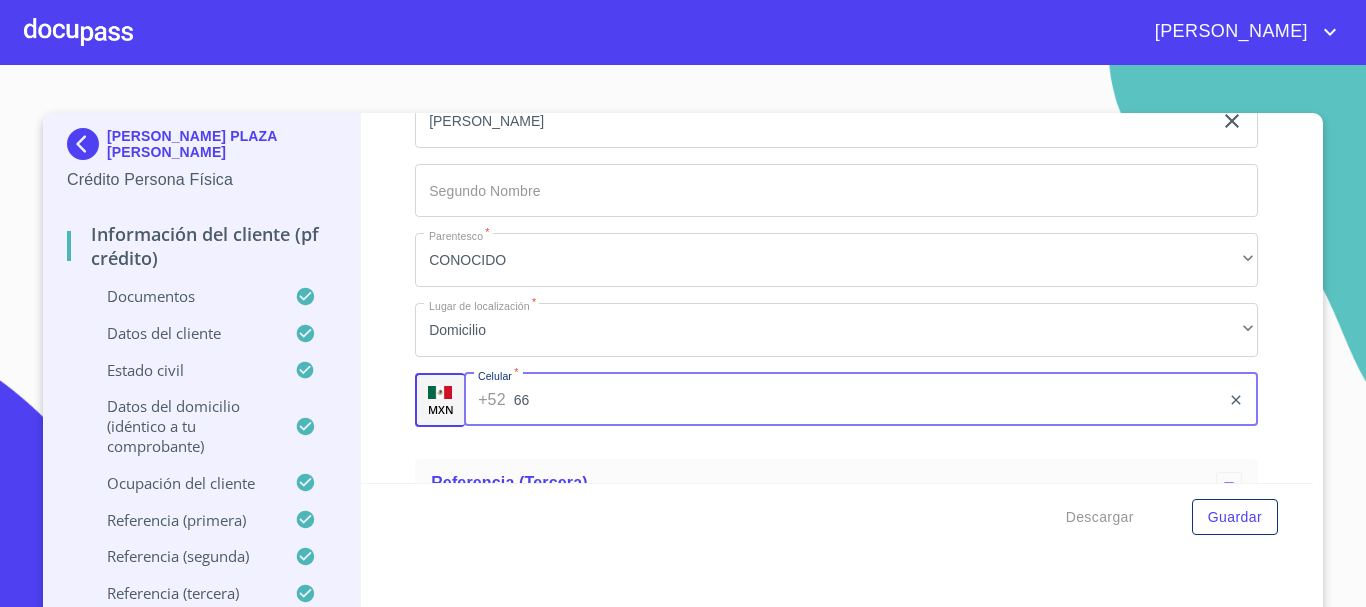 type on "6" 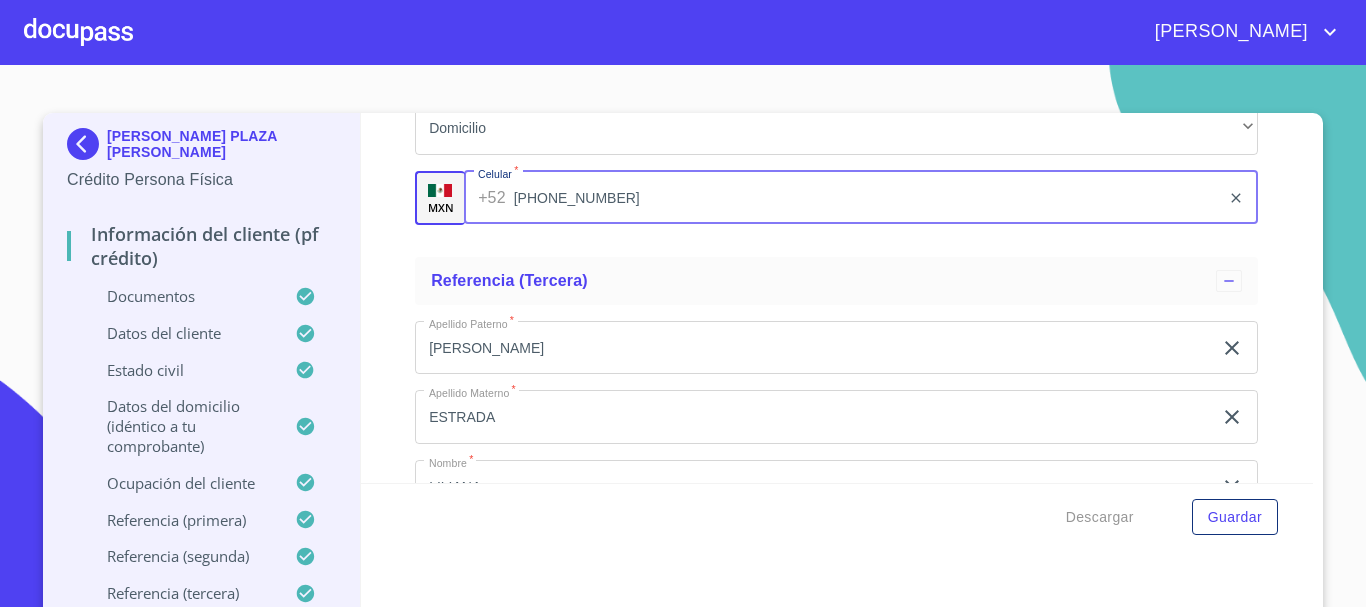 scroll, scrollTop: 11754, scrollLeft: 0, axis: vertical 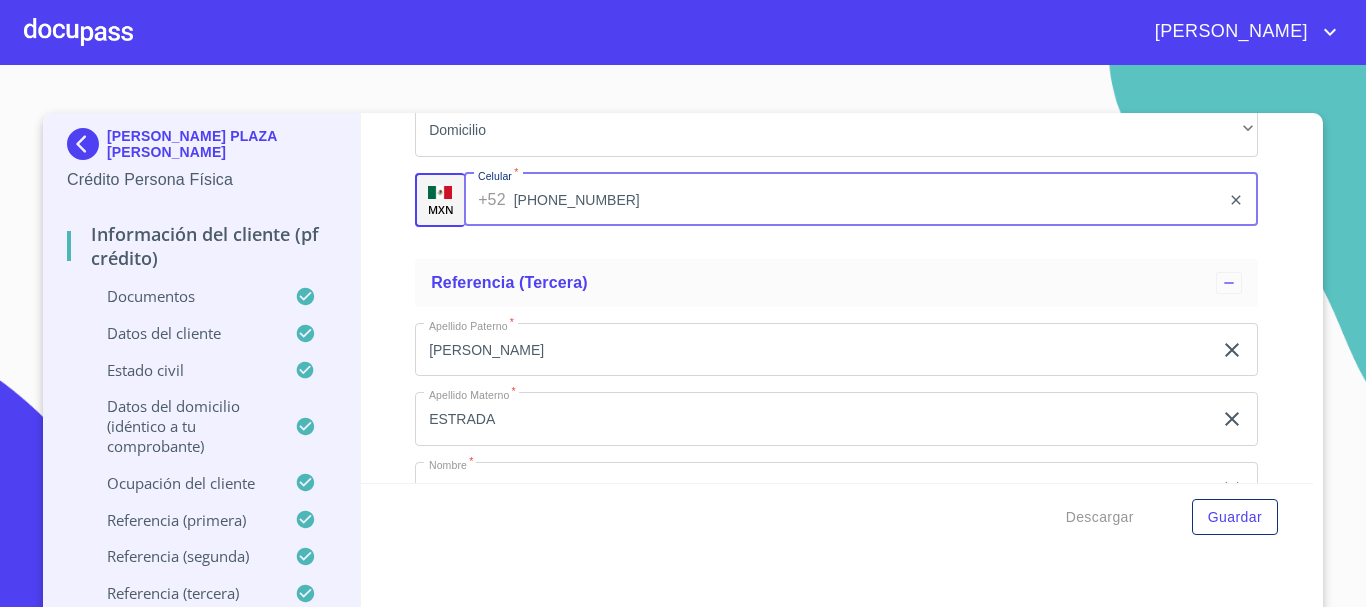 type on "[PHONE_NUMBER]" 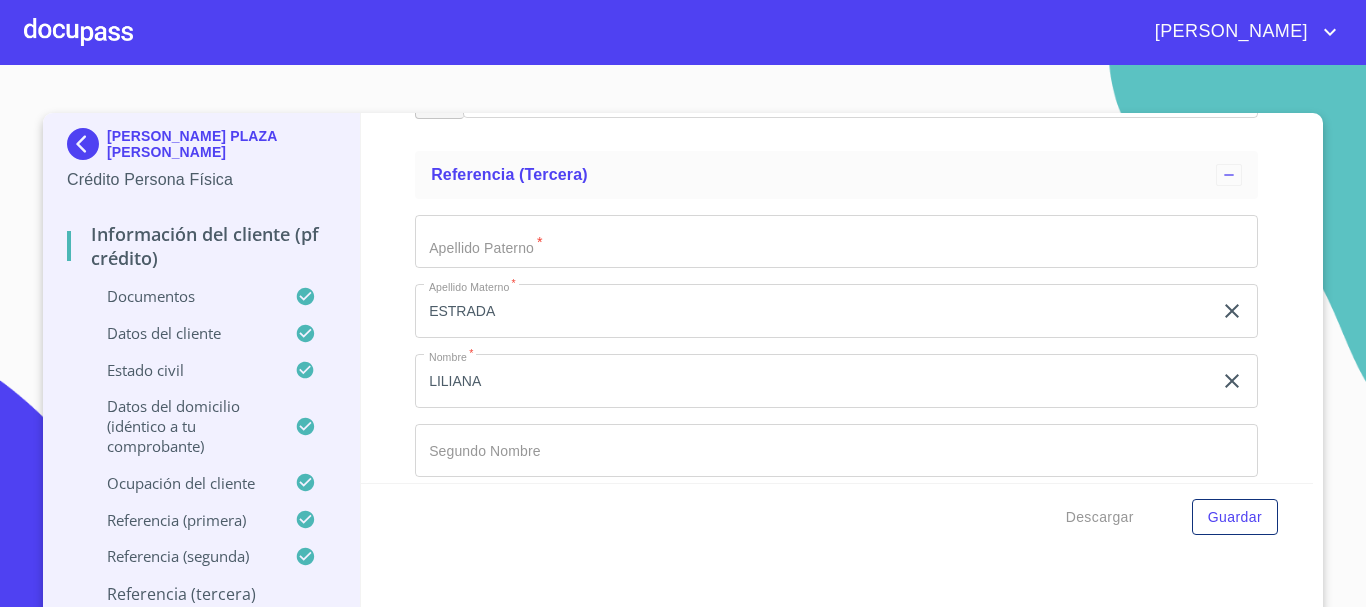scroll, scrollTop: 11854, scrollLeft: 0, axis: vertical 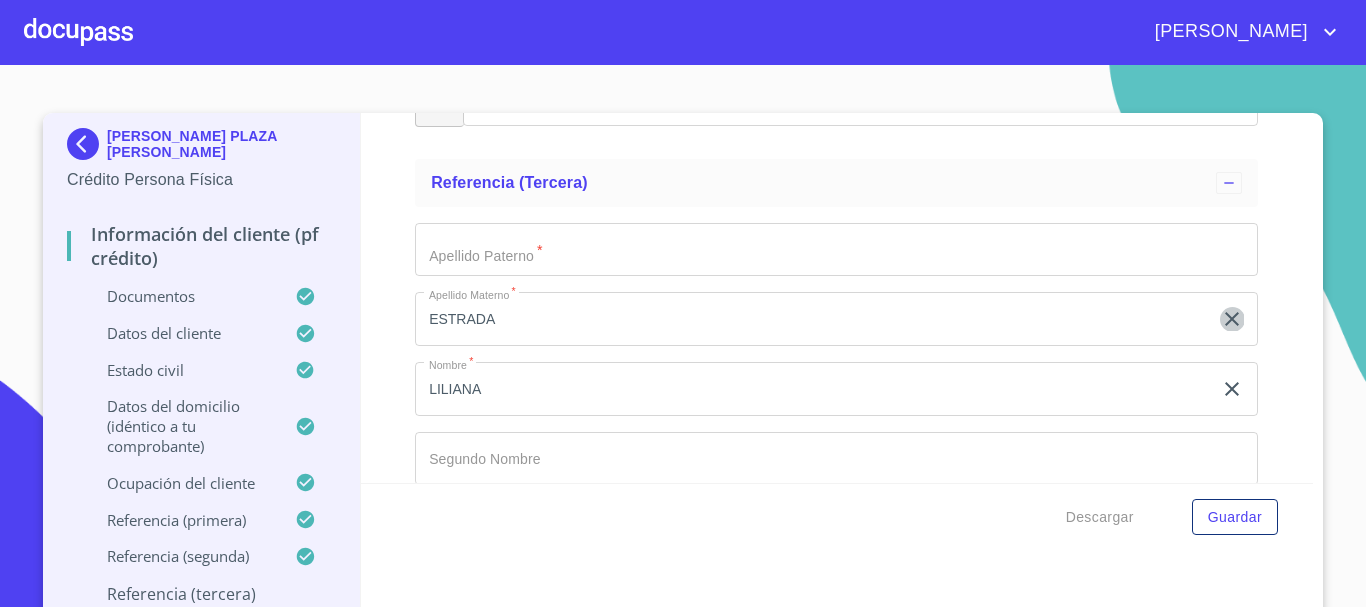 click 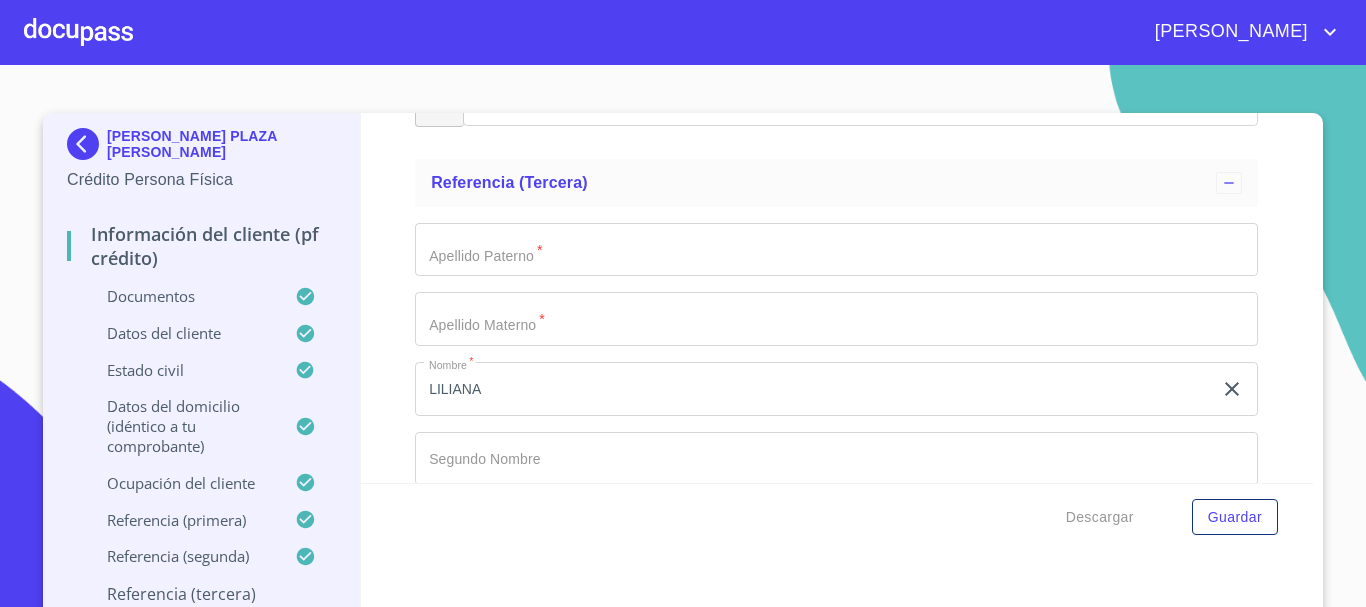 click 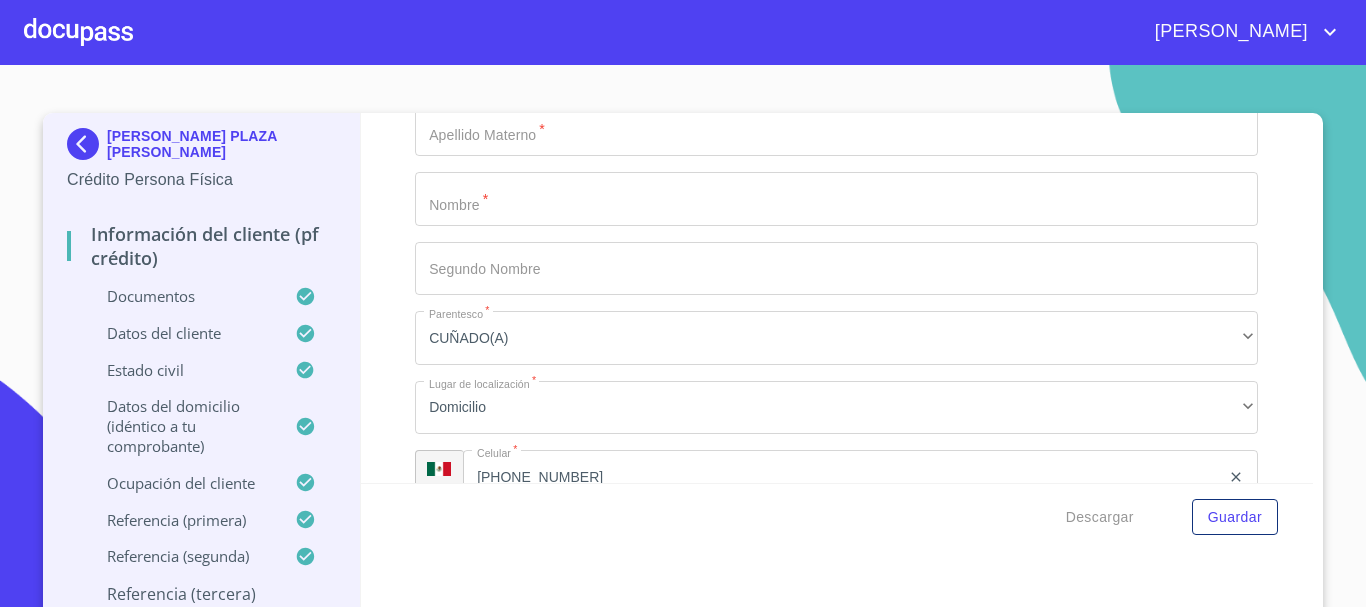scroll, scrollTop: 11854, scrollLeft: 0, axis: vertical 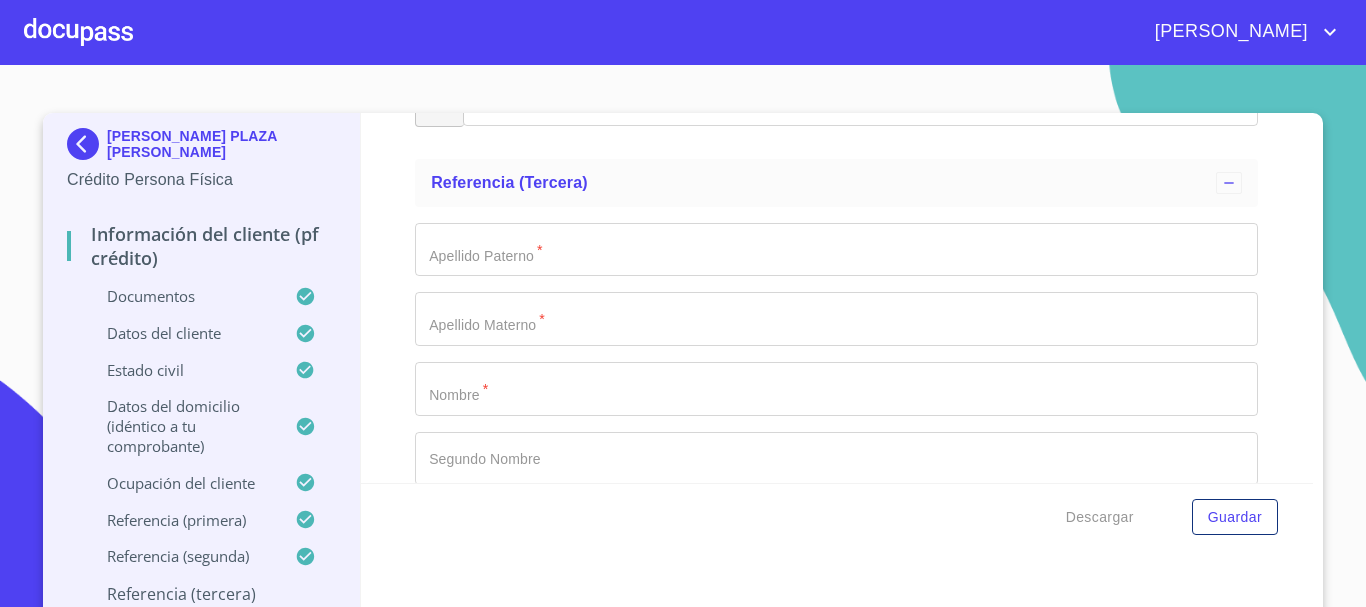 click on "Documento de identificación.   *" at bounding box center (813, -4967) 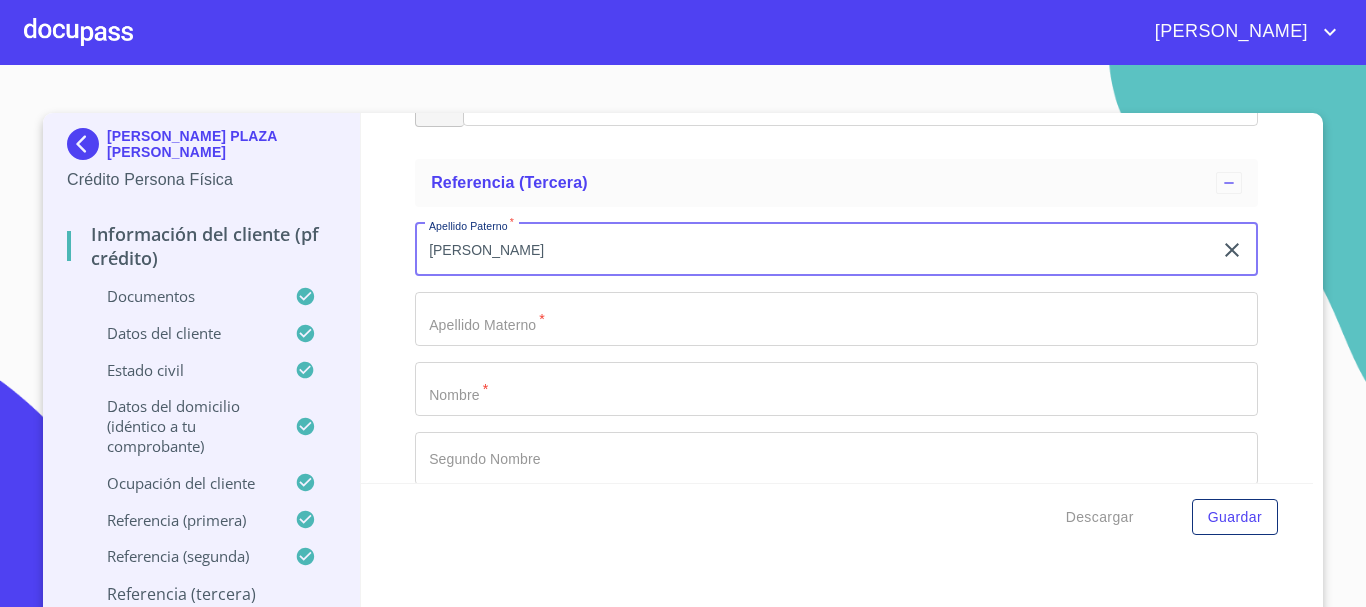 type on "[PERSON_NAME]" 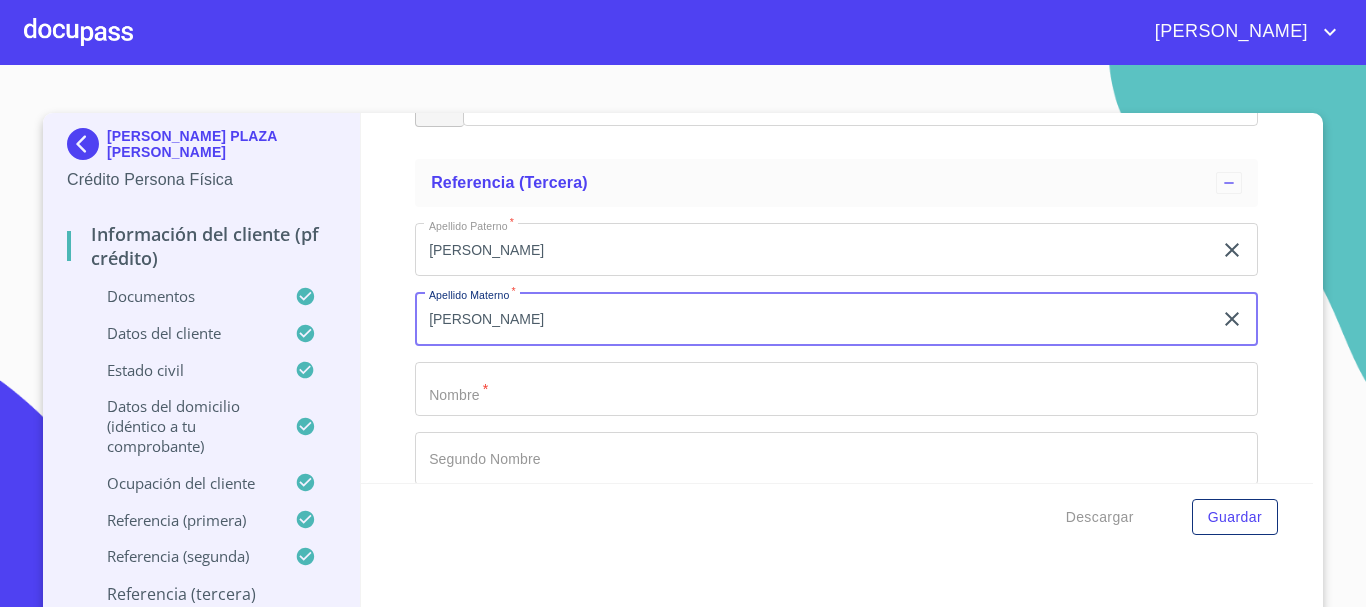 type on "[PERSON_NAME]" 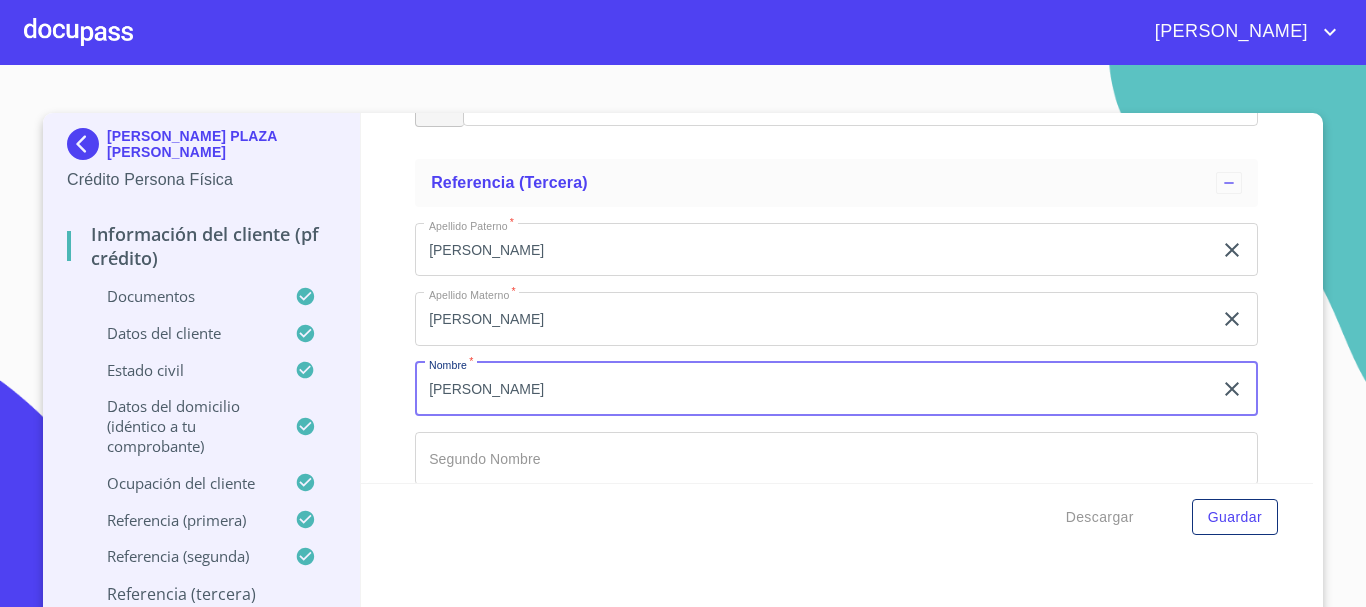 type on "[PERSON_NAME]" 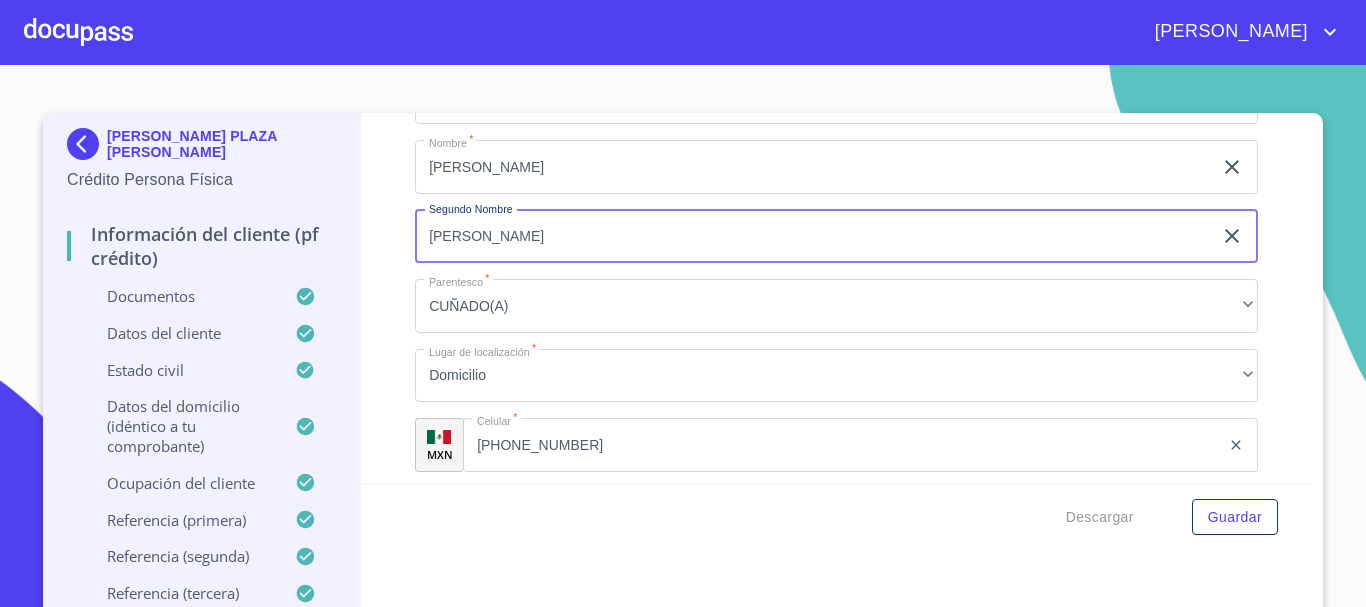 scroll, scrollTop: 12081, scrollLeft: 0, axis: vertical 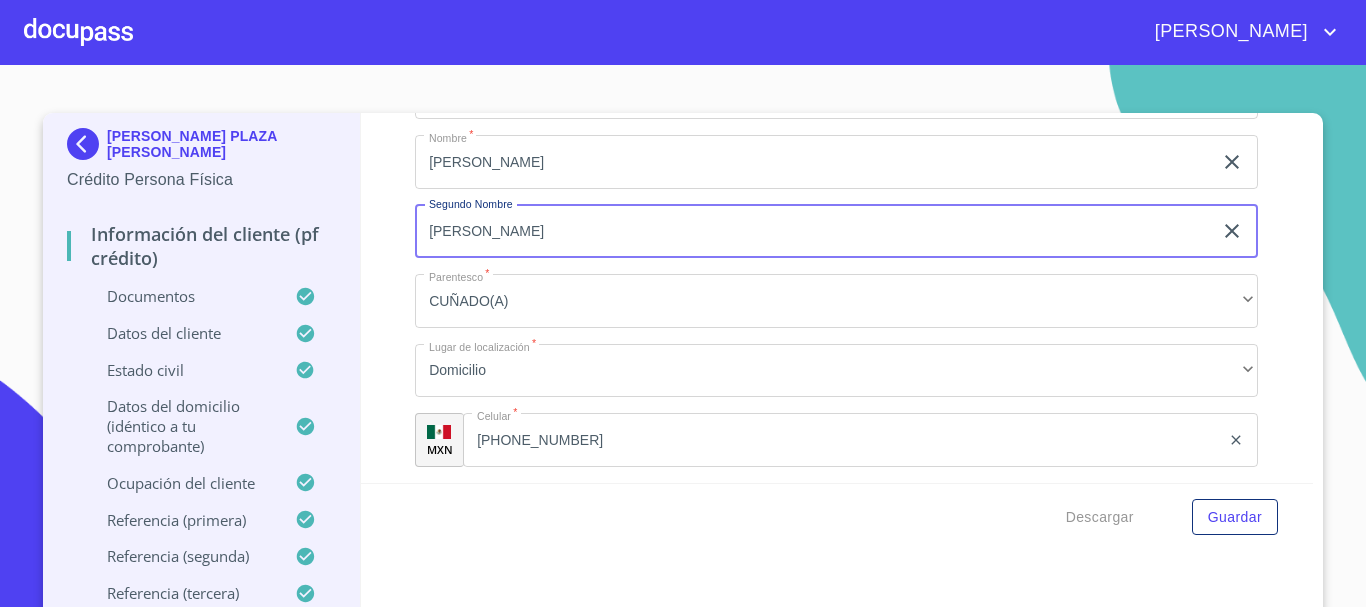 type on "[PERSON_NAME]" 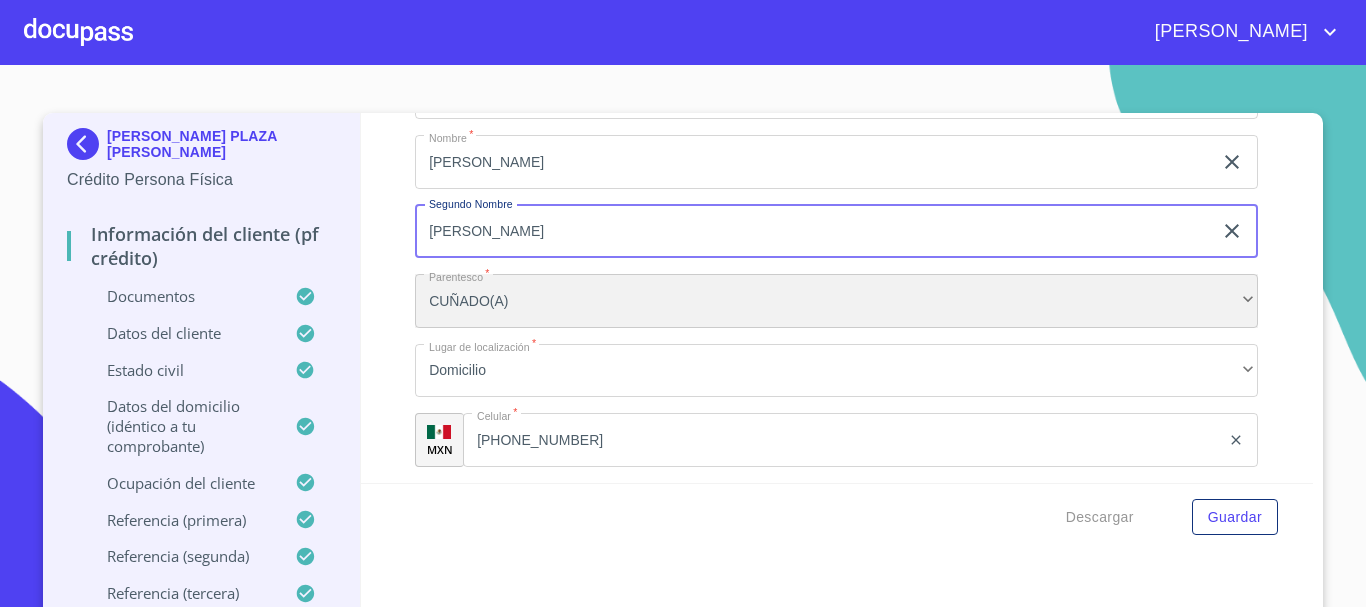 click on "CUÑADO(A)" at bounding box center [836, 301] 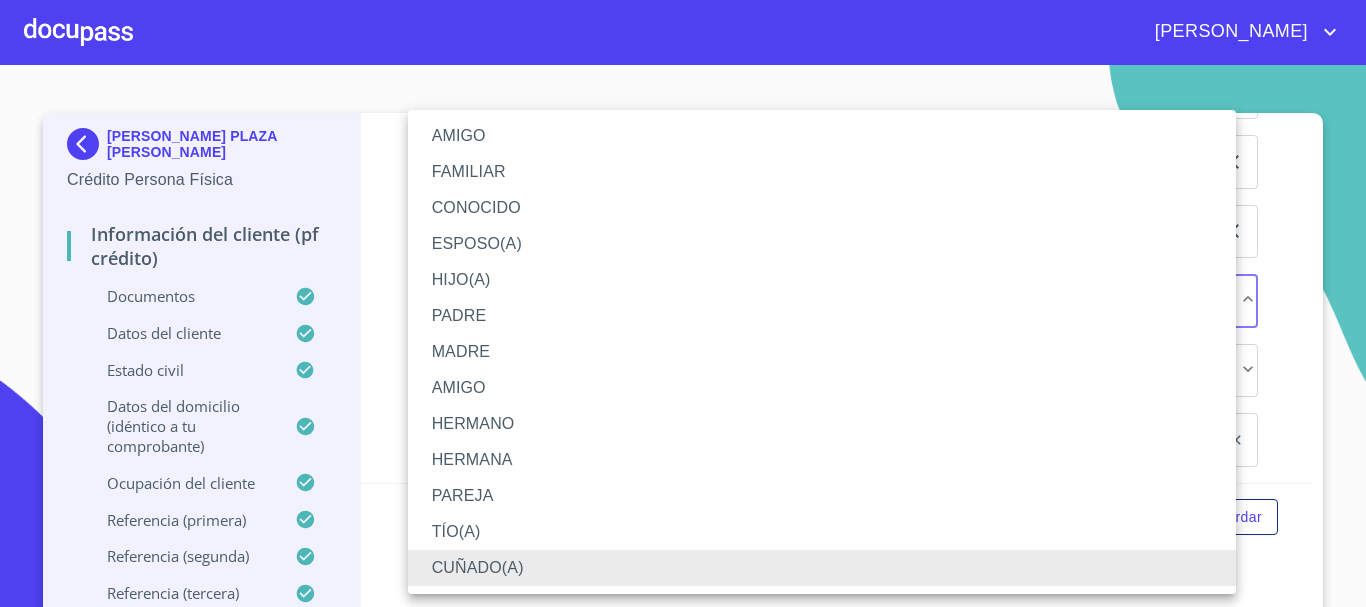 click on "CONOCIDO" at bounding box center (822, 208) 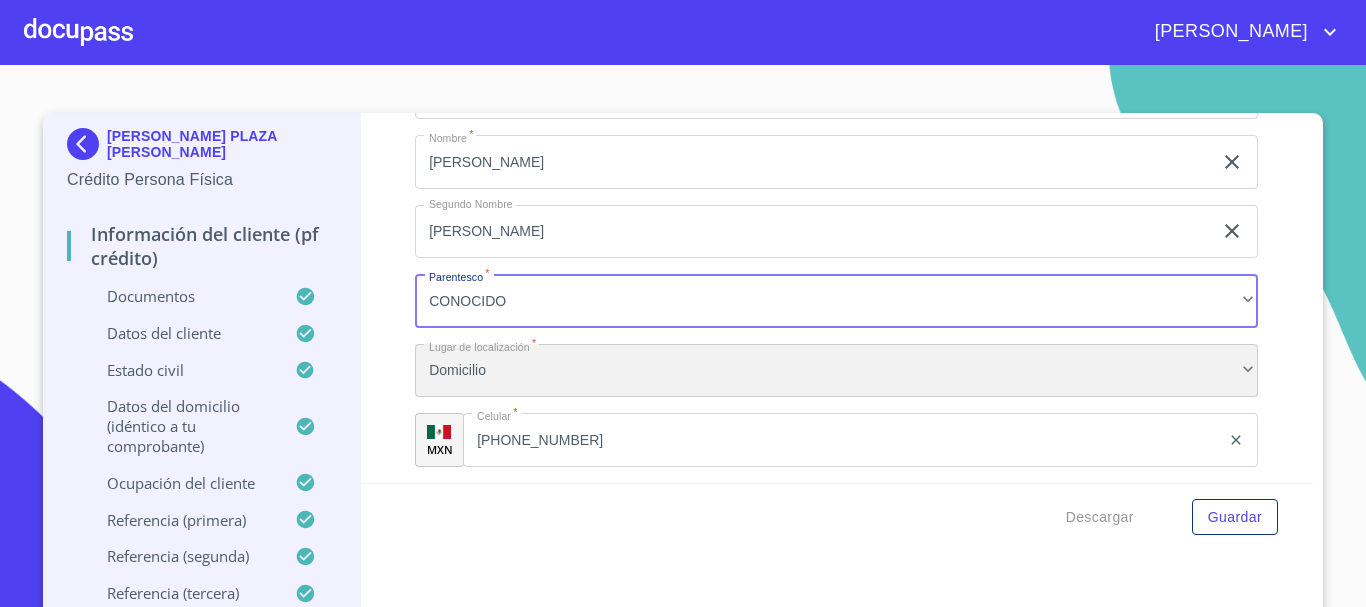 click on "Domicilio" at bounding box center (836, 371) 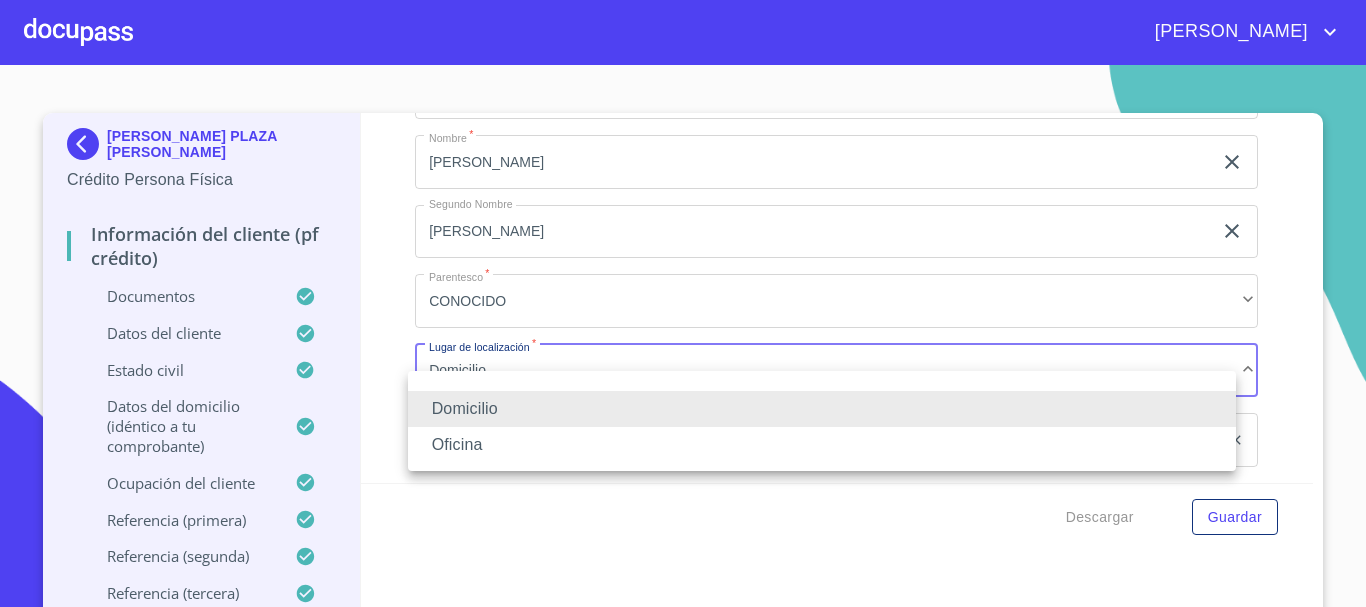 click on "Domicilio" at bounding box center [822, 409] 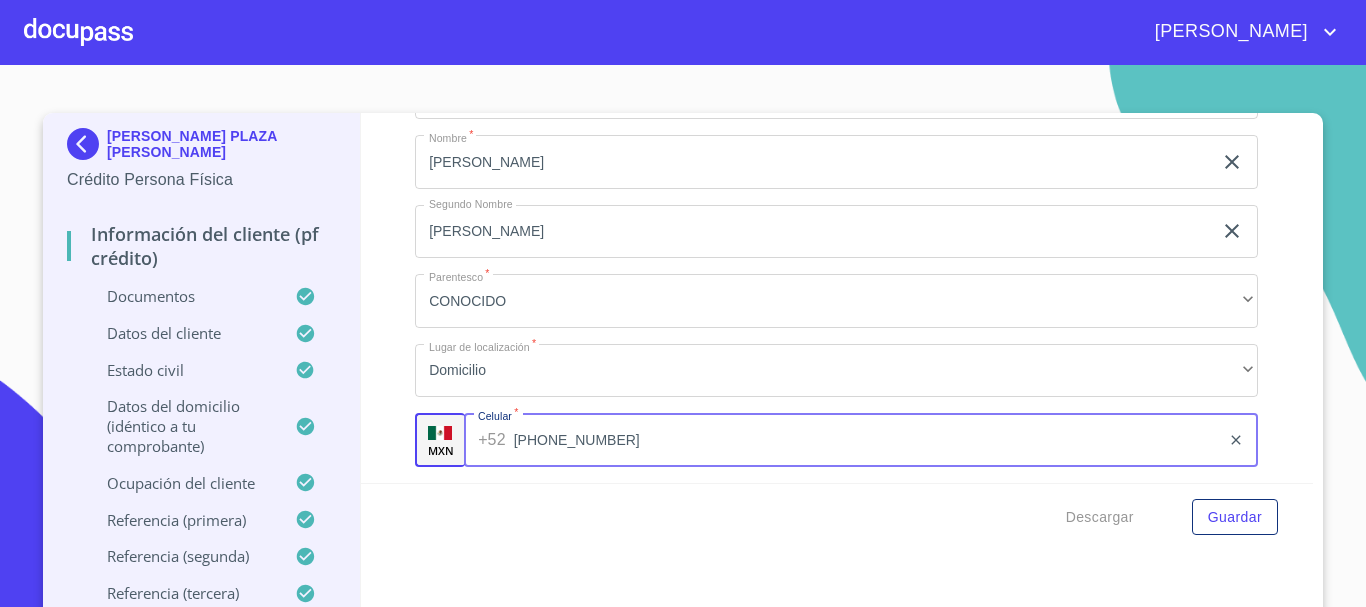 click on "[PHONE_NUMBER]" at bounding box center [867, 440] 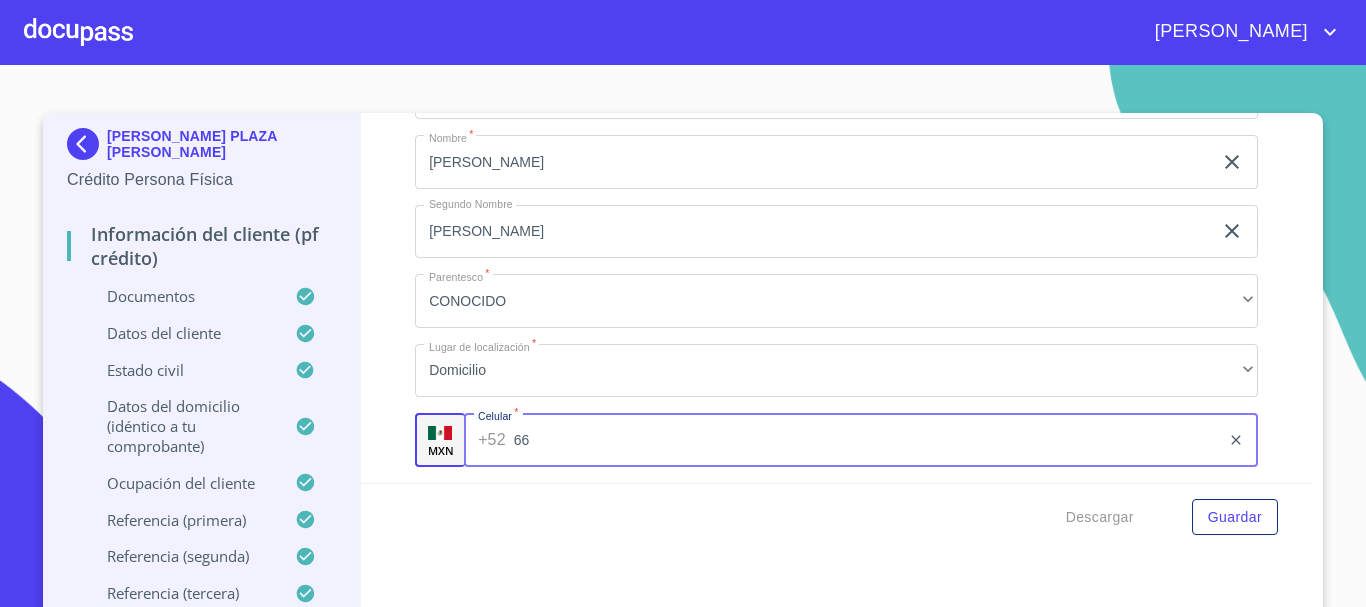 type on "6" 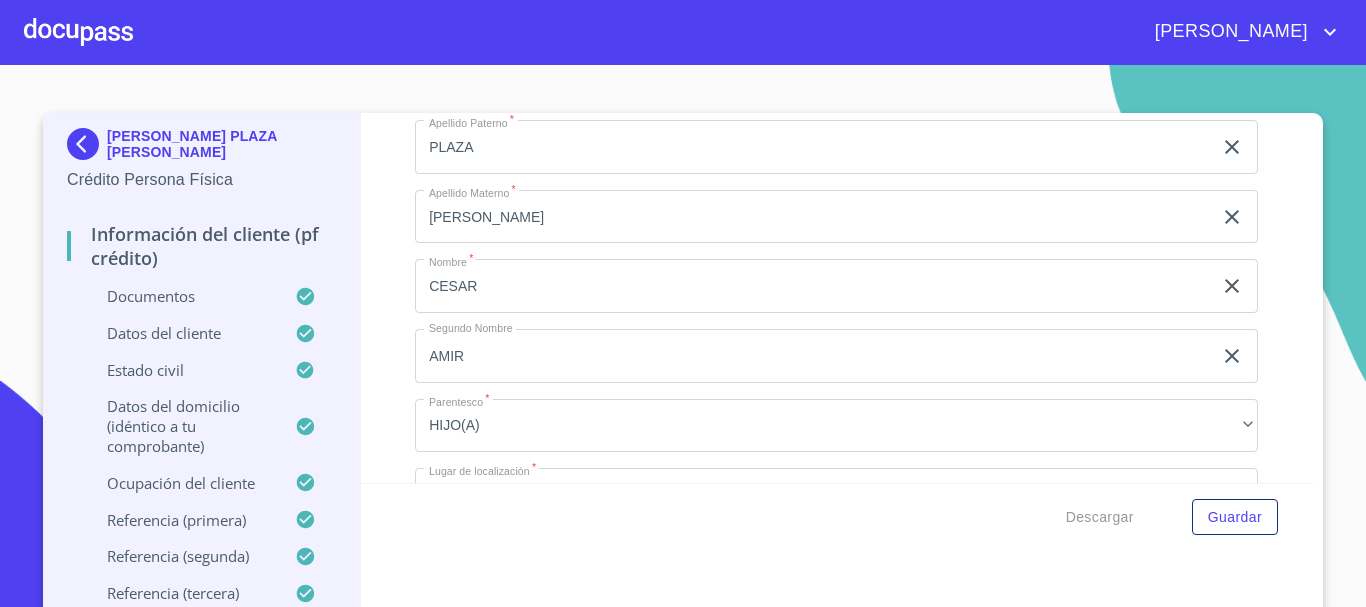 scroll, scrollTop: 10781, scrollLeft: 0, axis: vertical 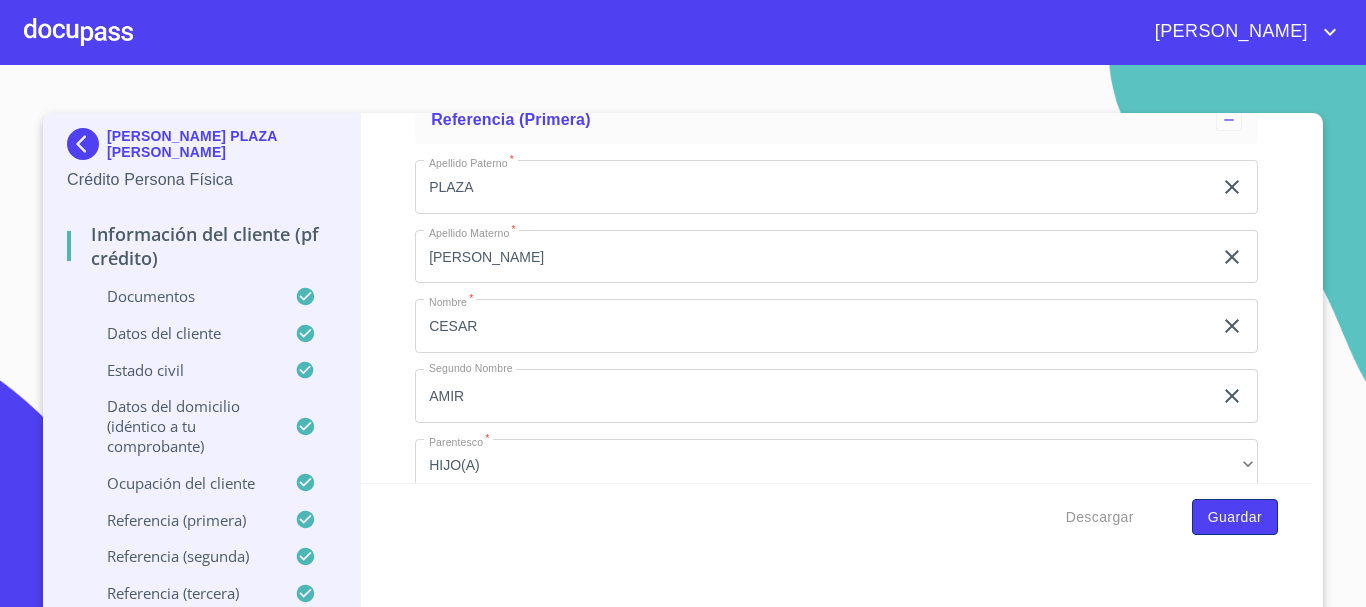 type on "[PHONE_NUMBER]" 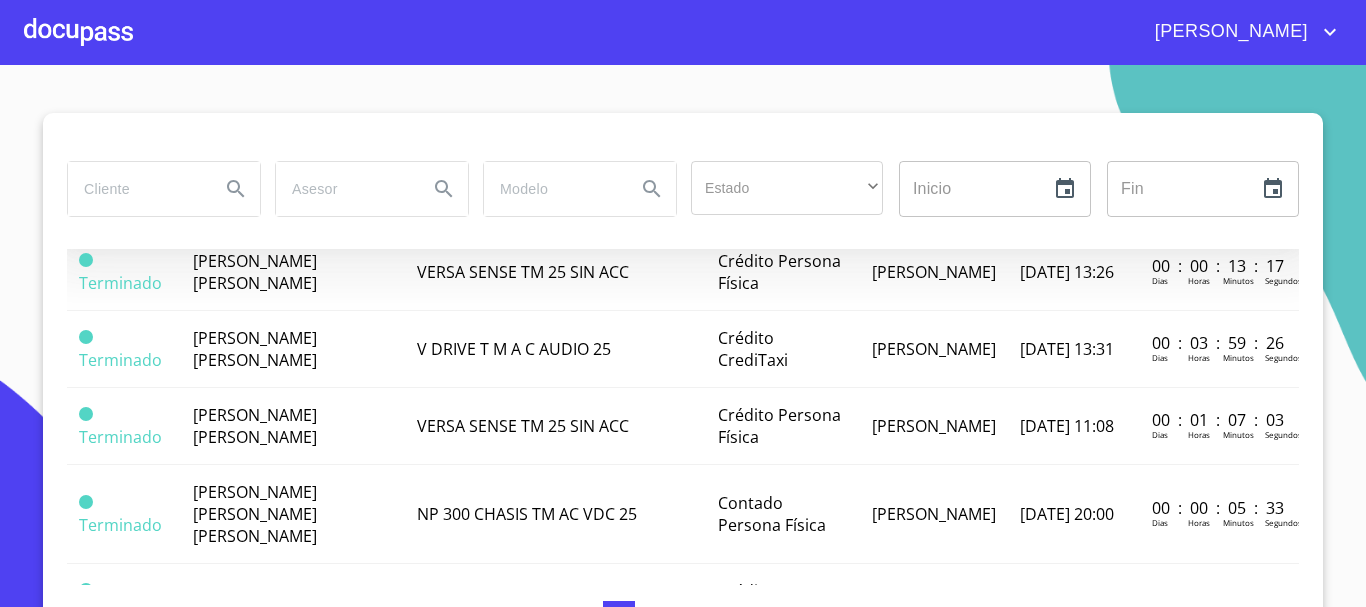 scroll, scrollTop: 1200, scrollLeft: 0, axis: vertical 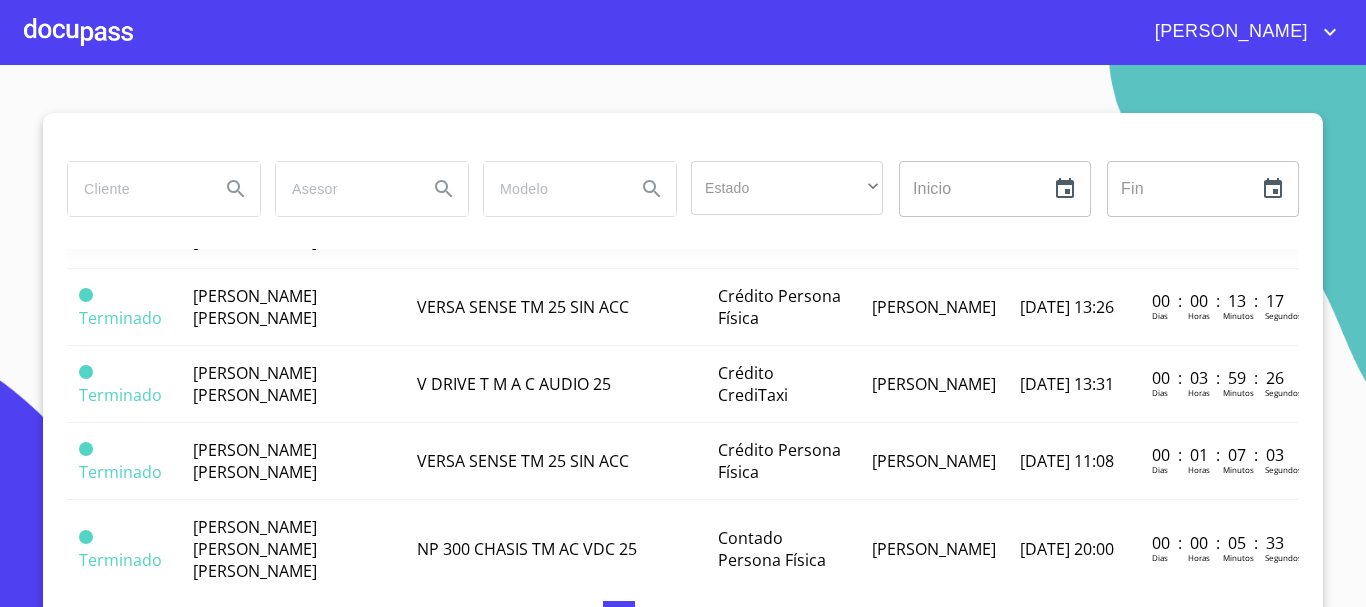 click on "[PERSON_NAME] PLAZA [PERSON_NAME]" at bounding box center (280, 153) 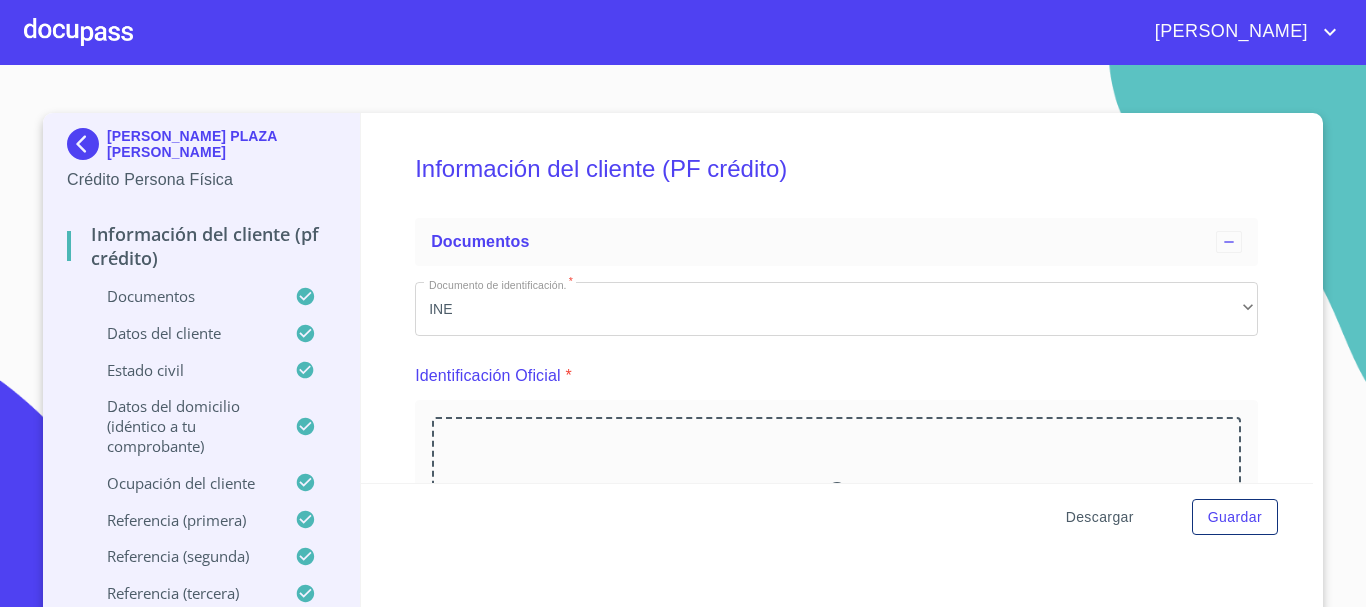 click on "Descargar" at bounding box center [1100, 517] 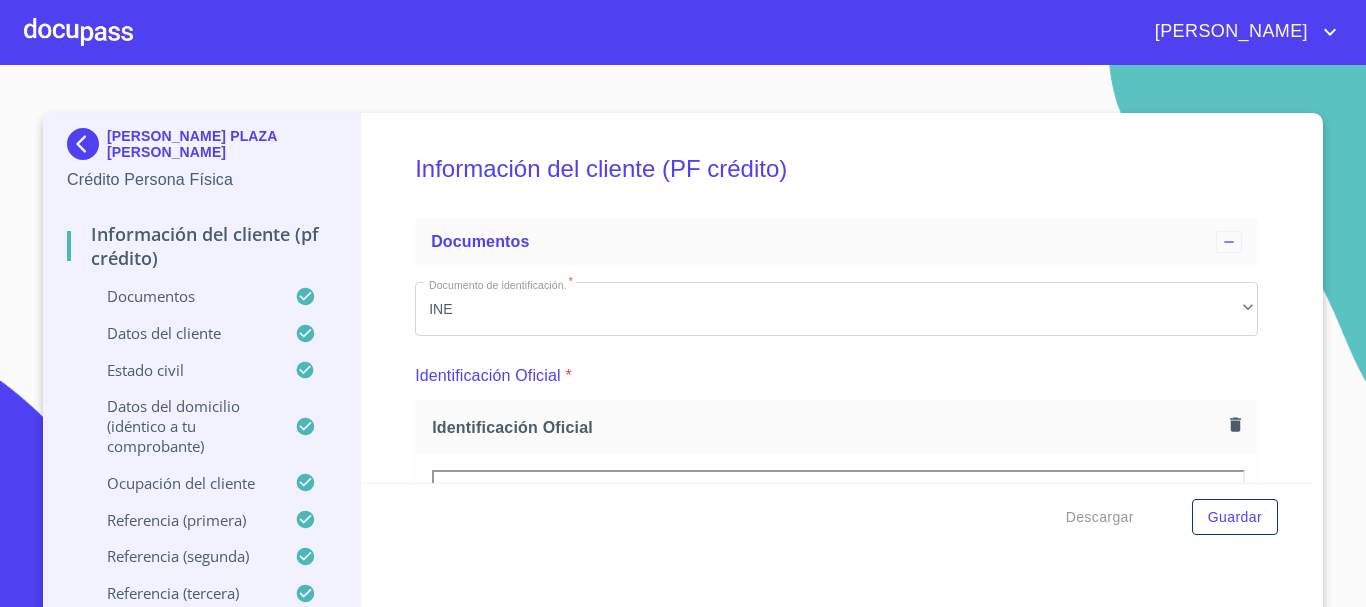 scroll, scrollTop: 0, scrollLeft: 0, axis: both 